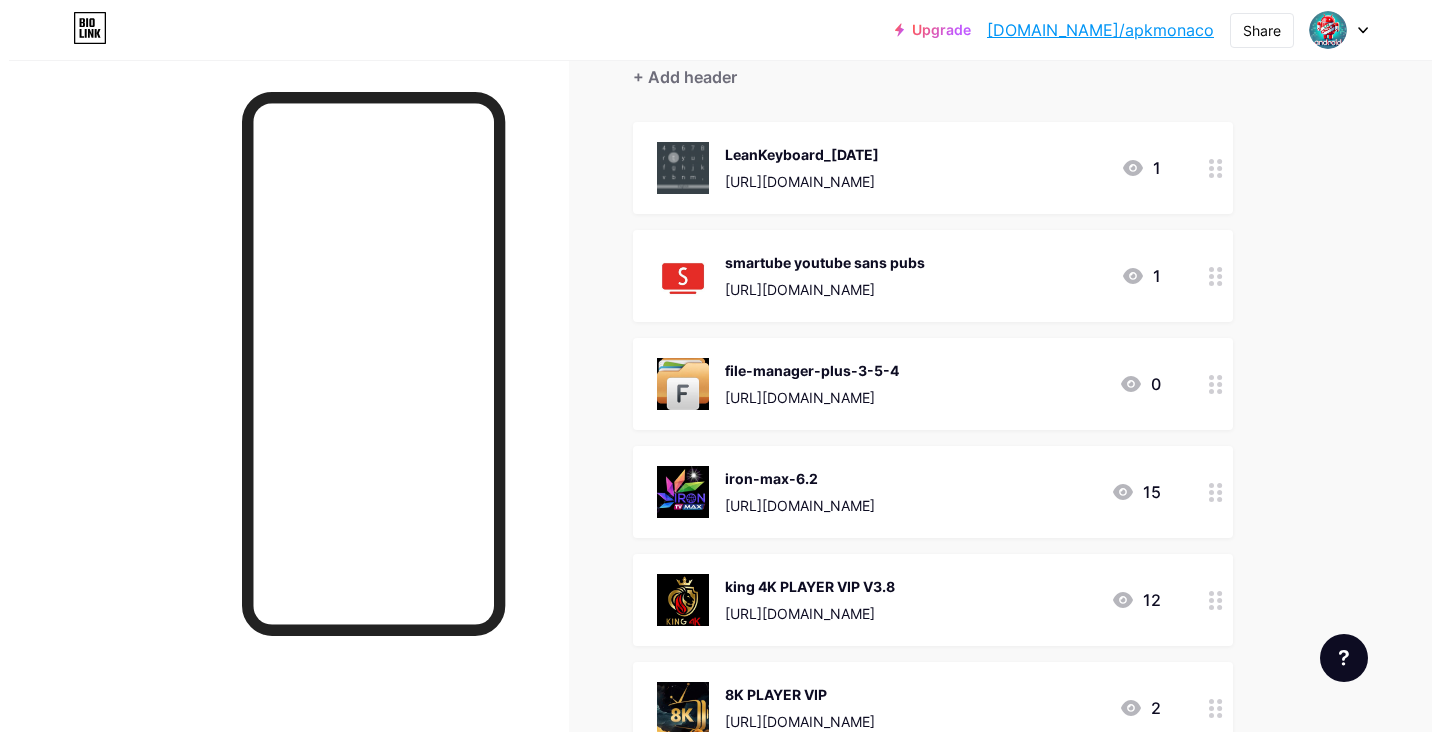 scroll, scrollTop: 200, scrollLeft: 0, axis: vertical 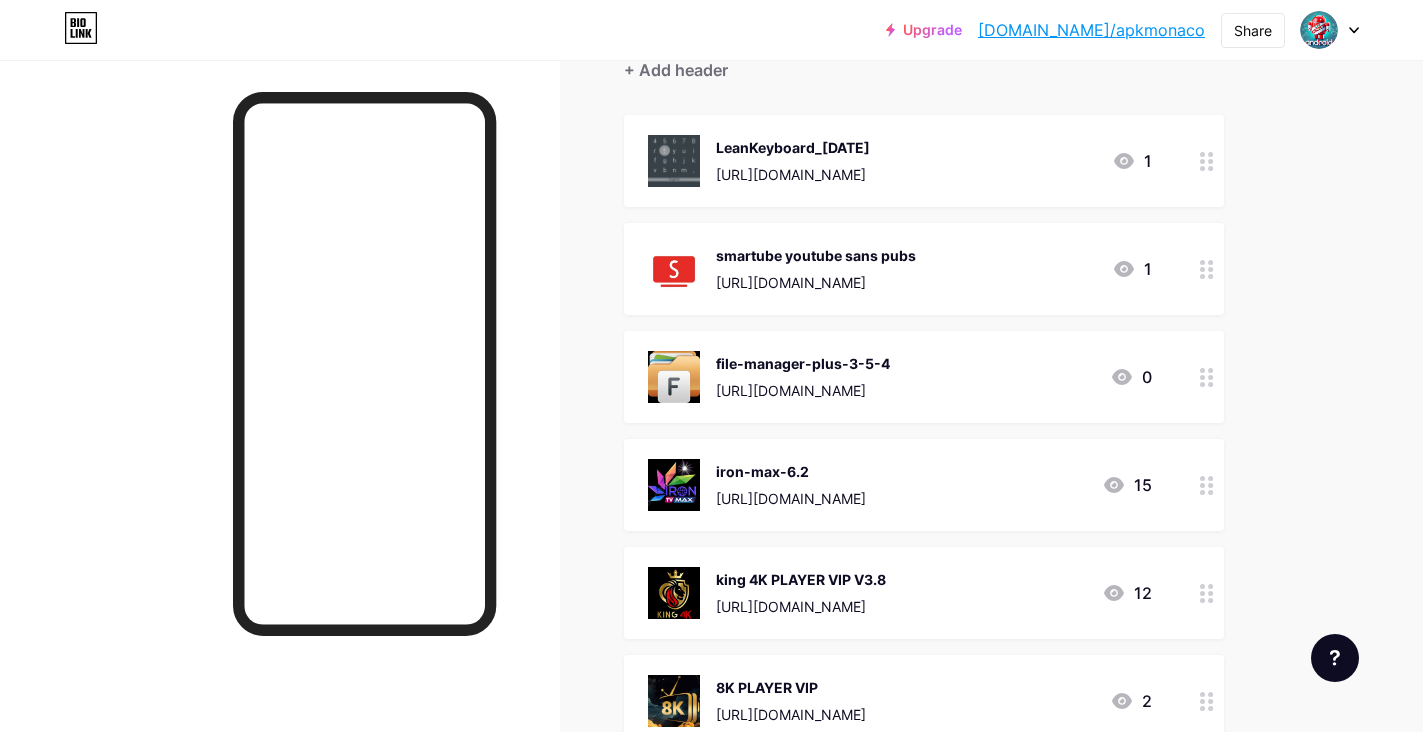 click on "[URL][DOMAIN_NAME]" at bounding box center [801, 606] 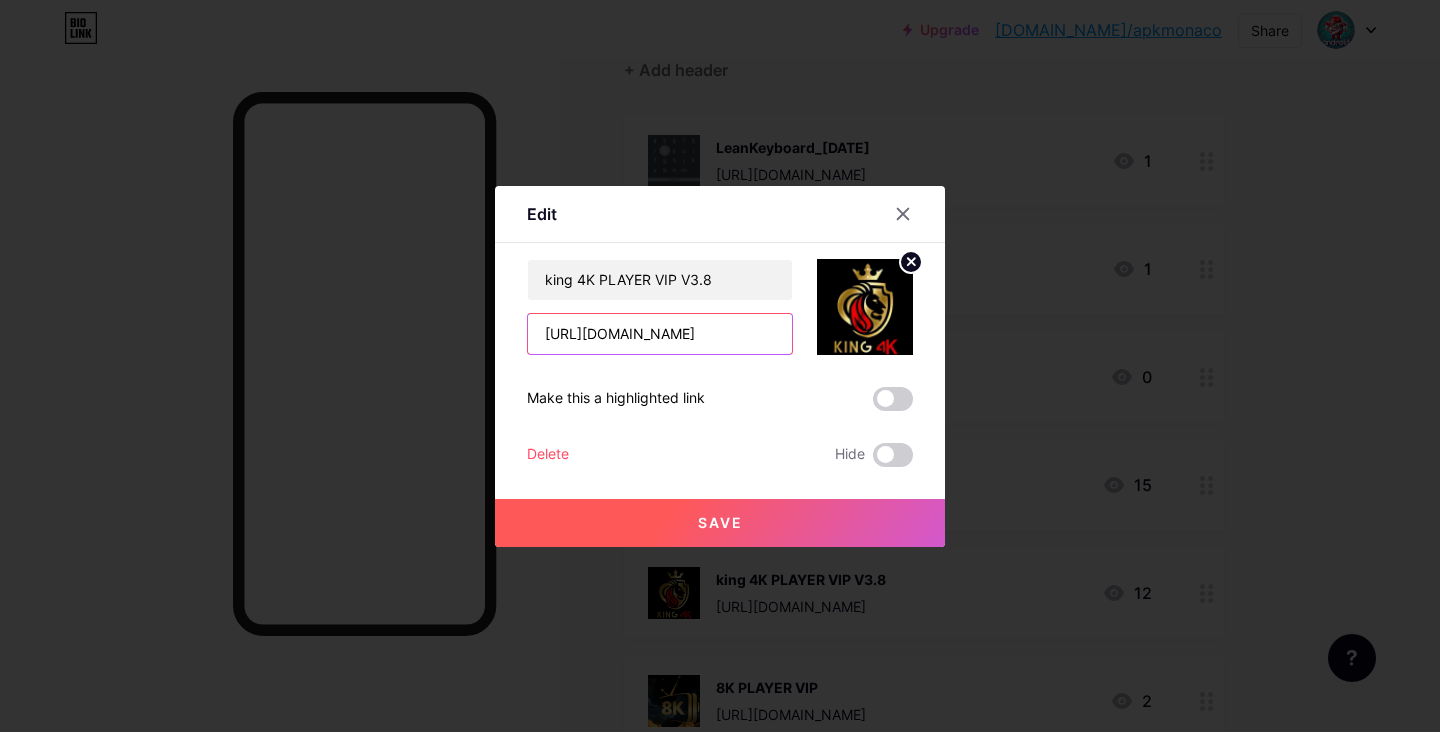 scroll, scrollTop: 0, scrollLeft: 215, axis: horizontal 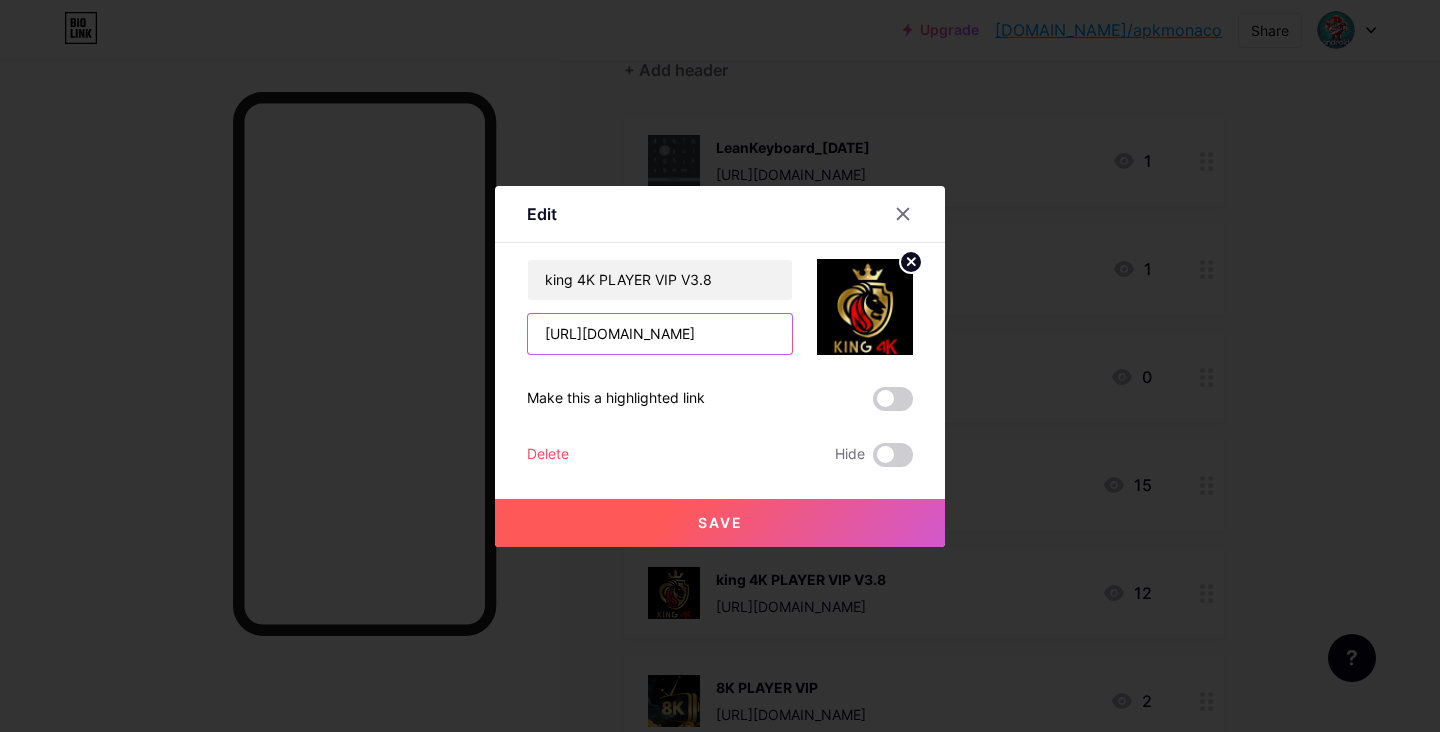 paste on "[DOMAIN_NAME][URL]" 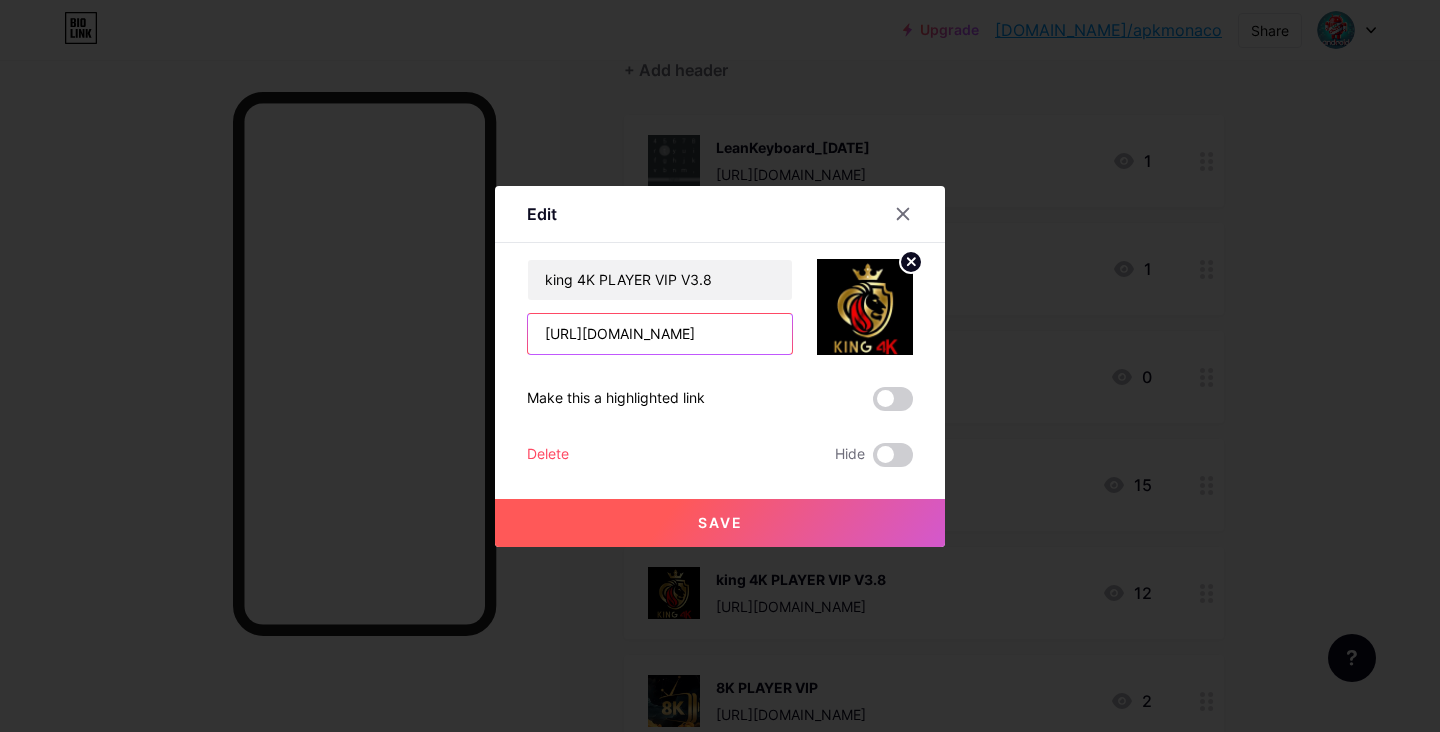 scroll, scrollTop: 0, scrollLeft: 227, axis: horizontal 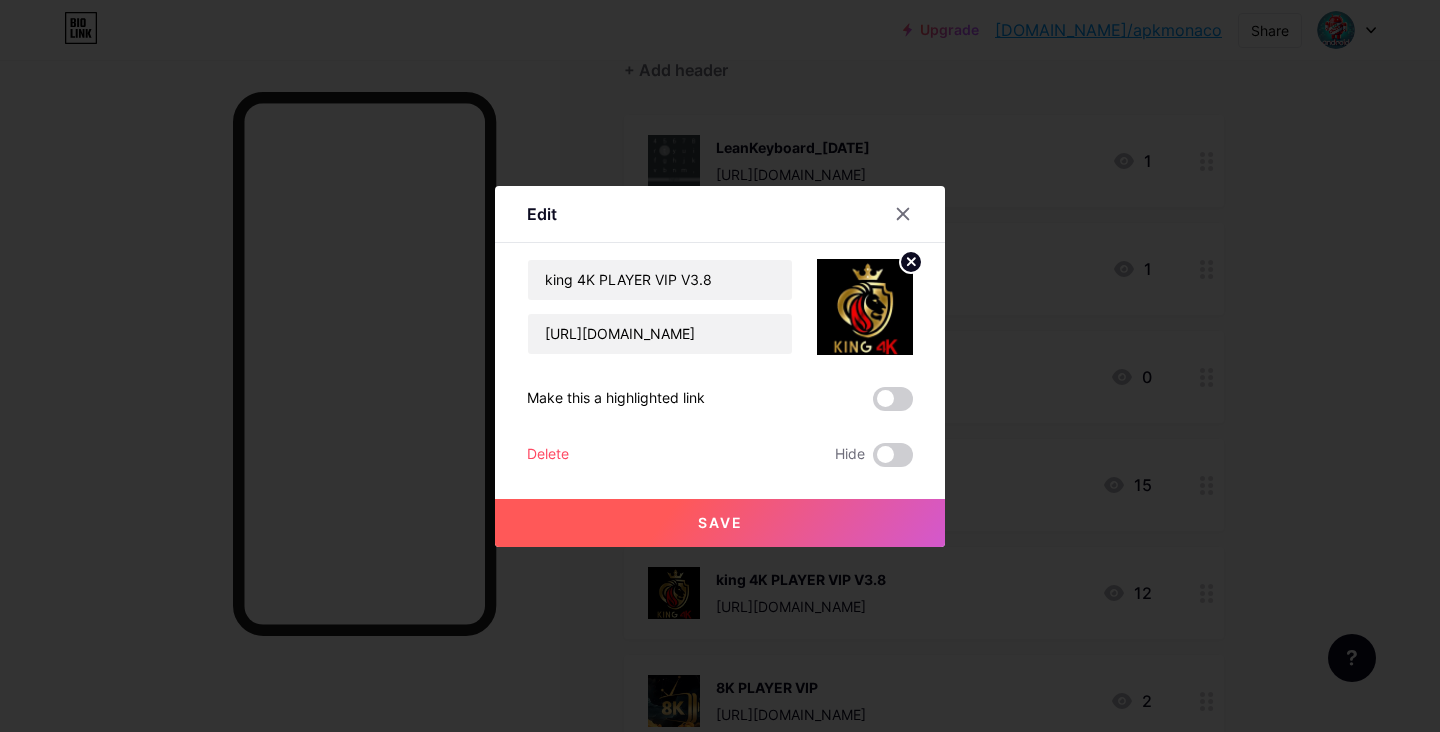 click on "Save" at bounding box center [720, 523] 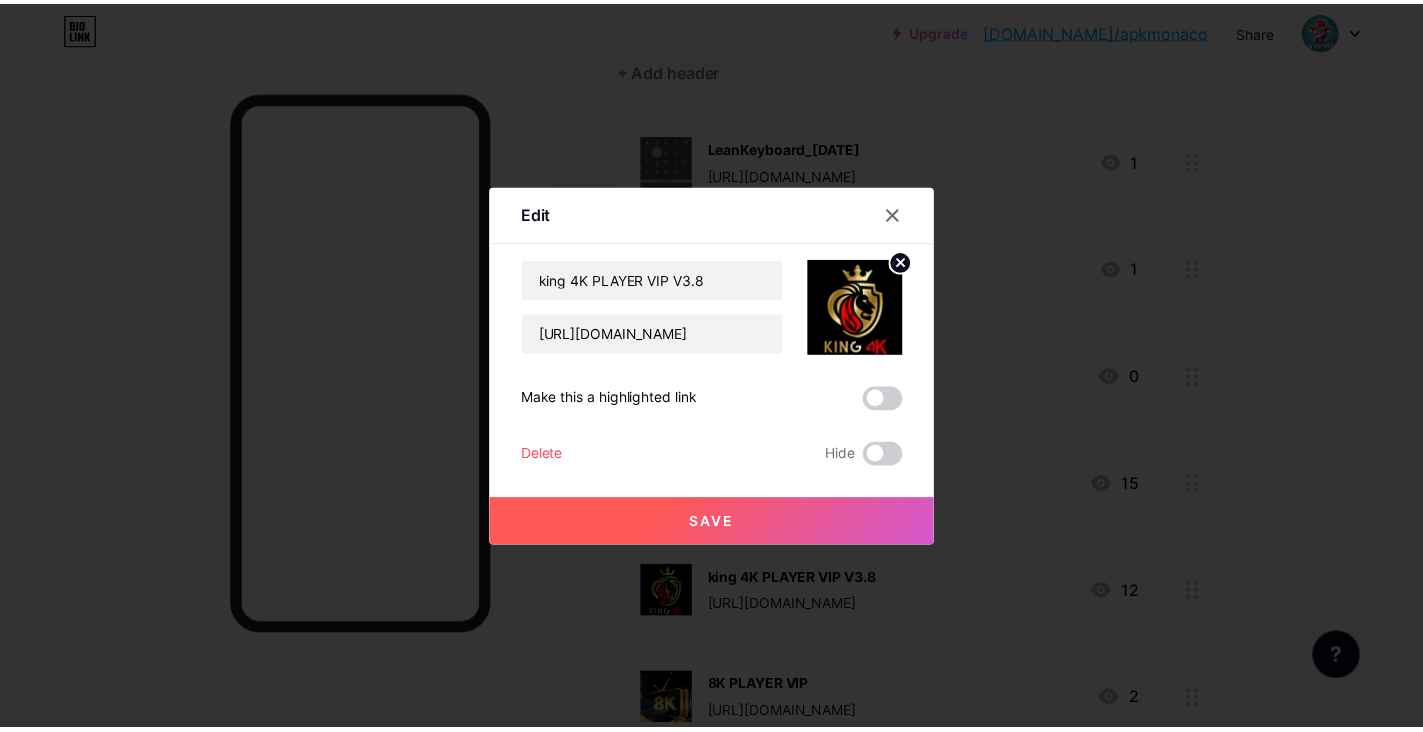 scroll, scrollTop: 0, scrollLeft: 0, axis: both 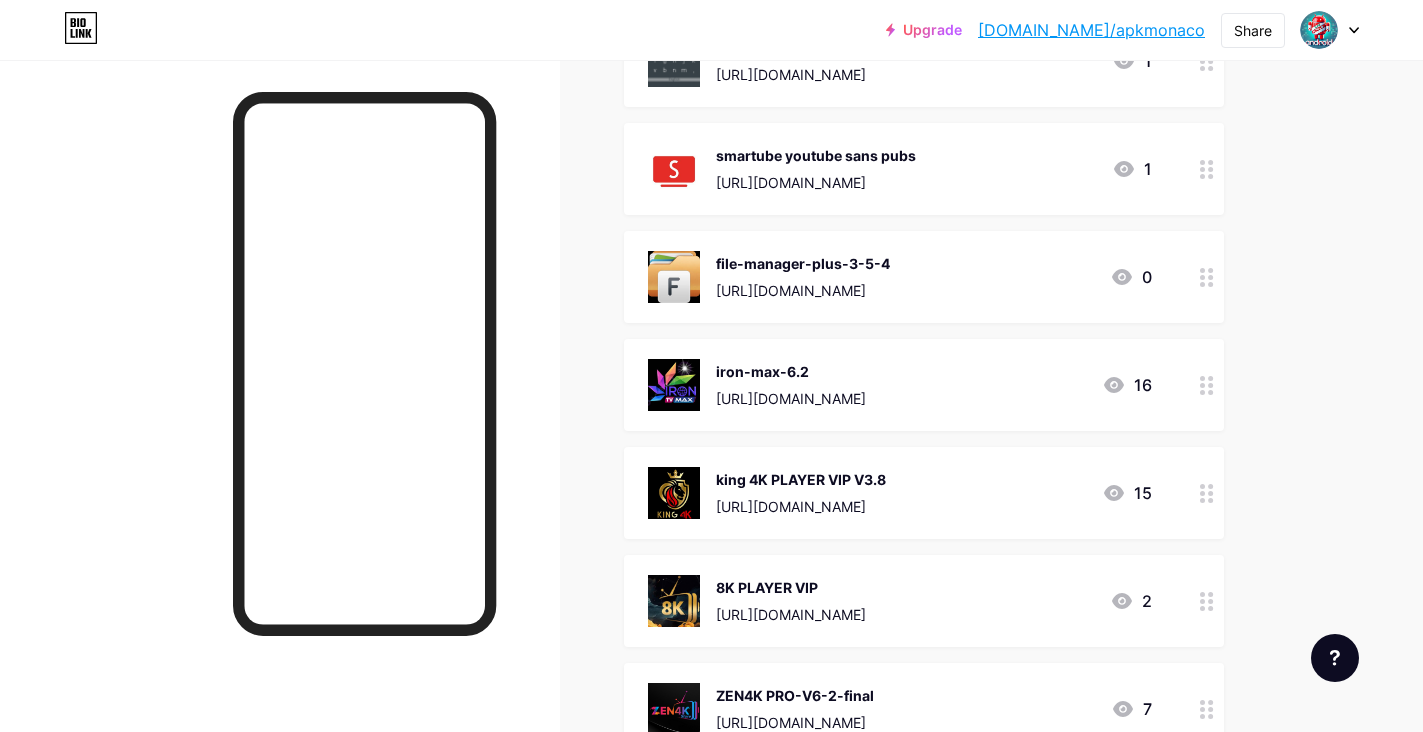 click on "[URL][DOMAIN_NAME]" at bounding box center (791, 398) 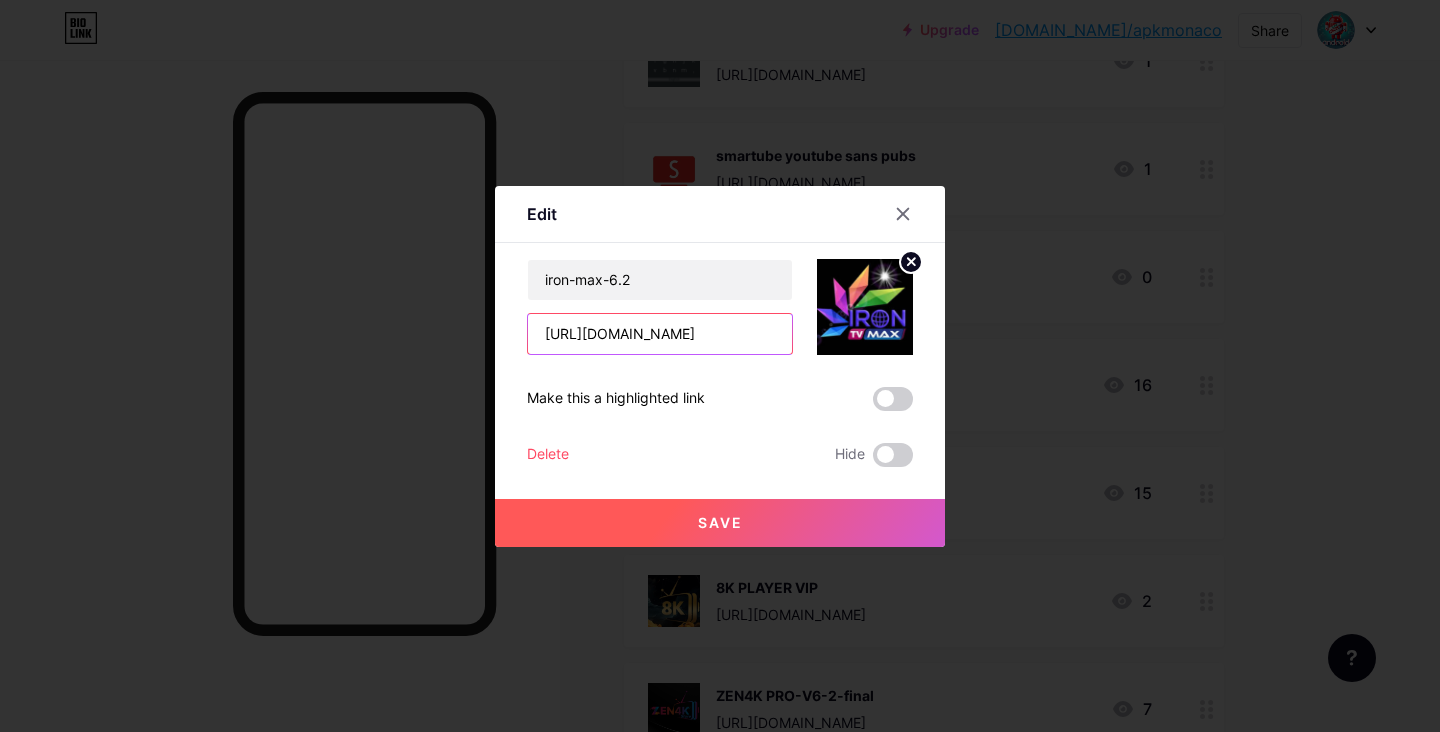 scroll, scrollTop: 0, scrollLeft: 186, axis: horizontal 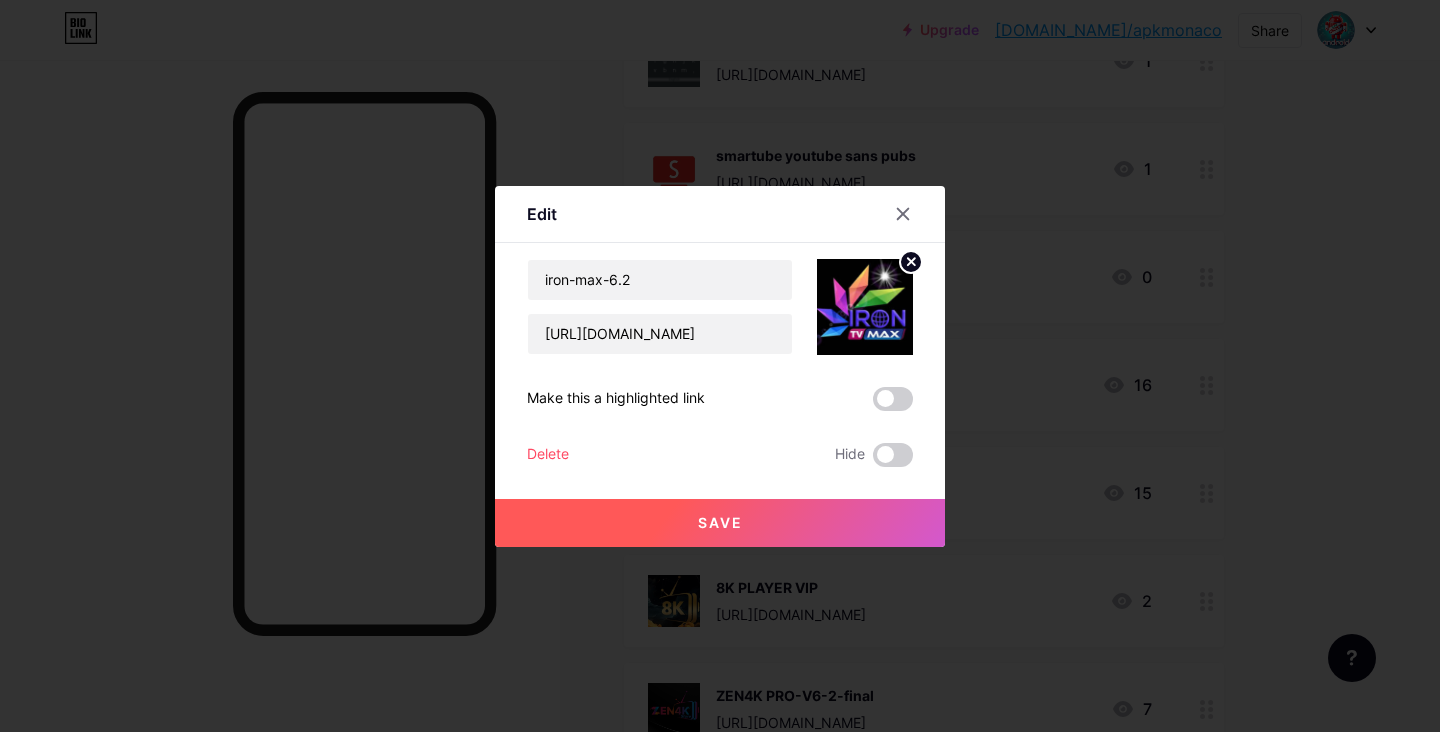 click on "Save" at bounding box center [720, 523] 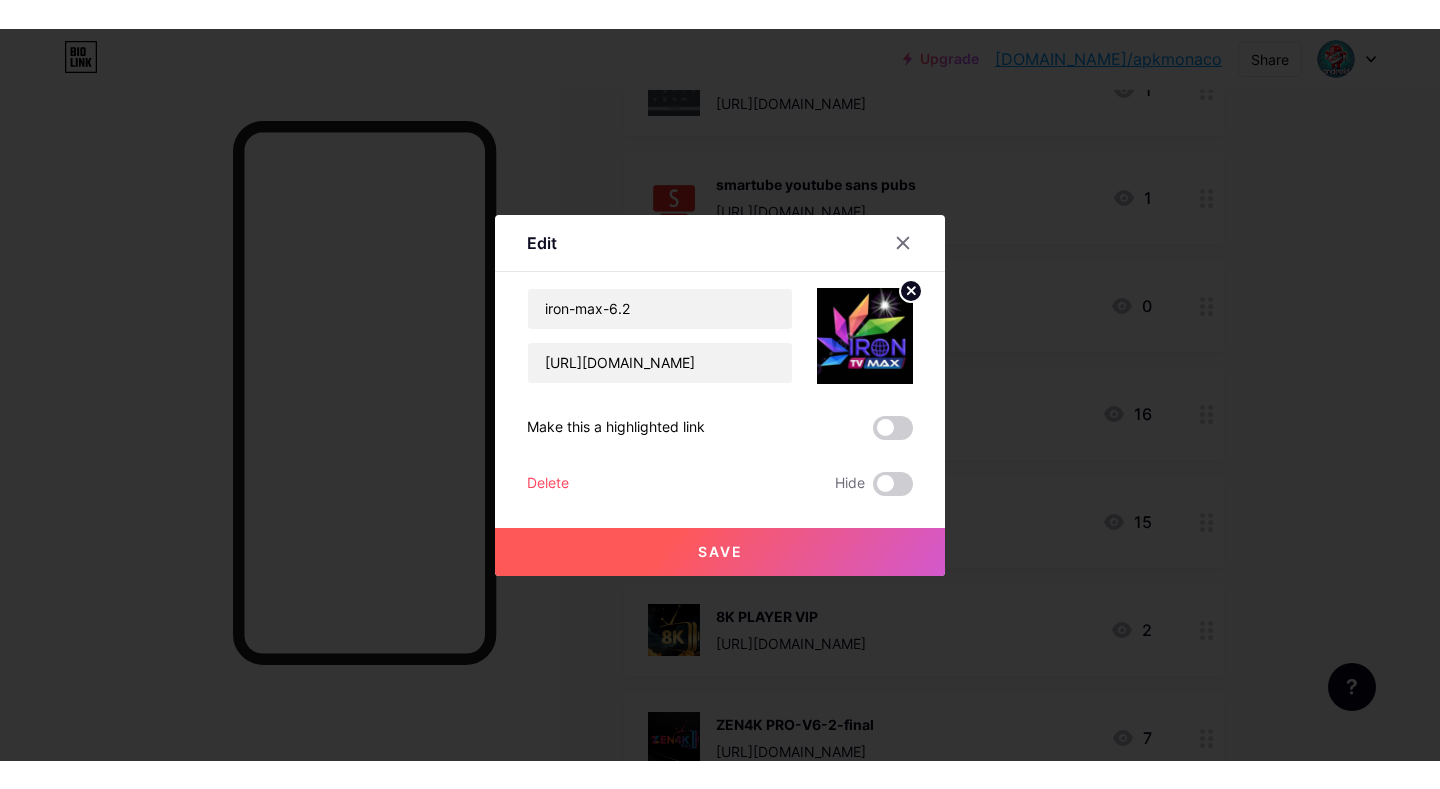 scroll, scrollTop: 0, scrollLeft: 0, axis: both 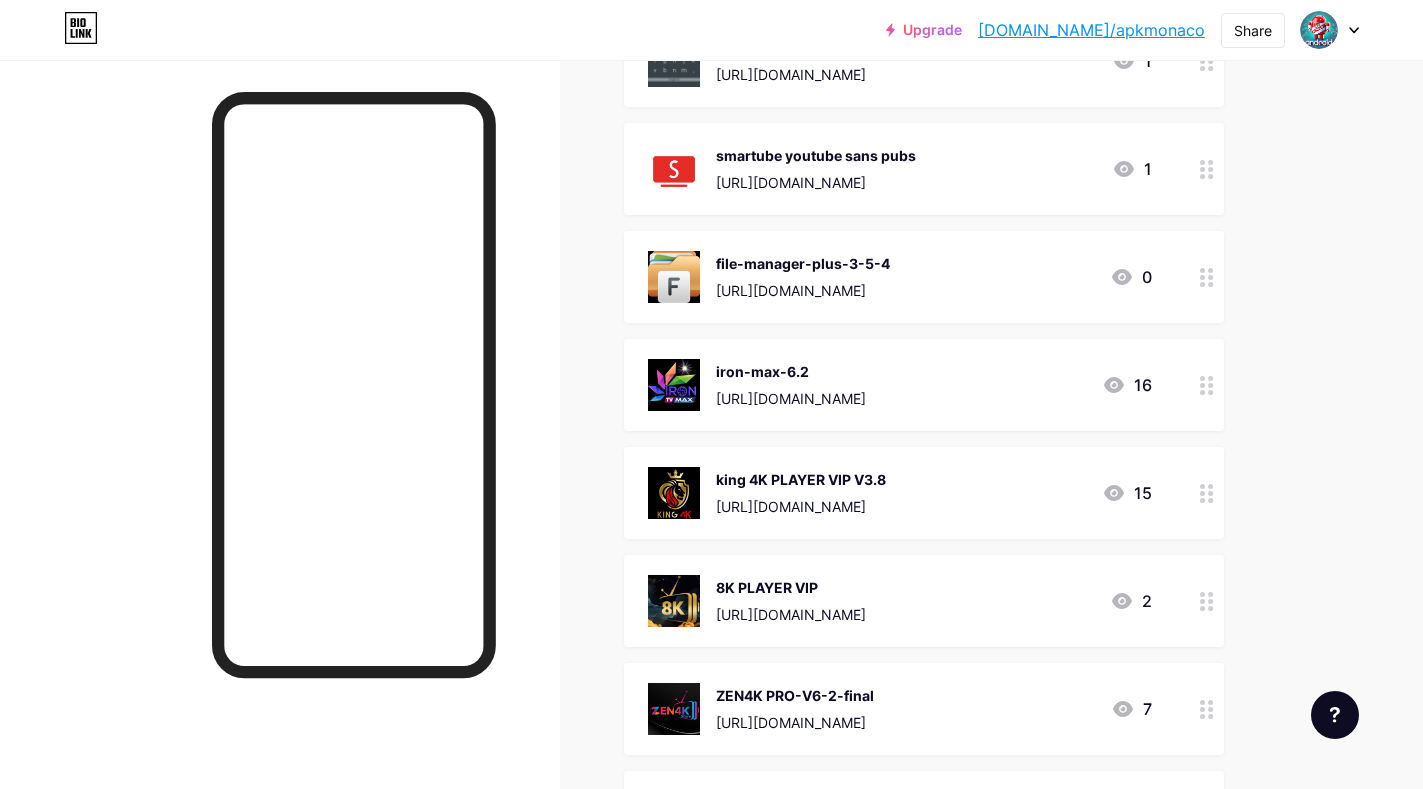 click on "[URL][DOMAIN_NAME]" at bounding box center [803, 290] 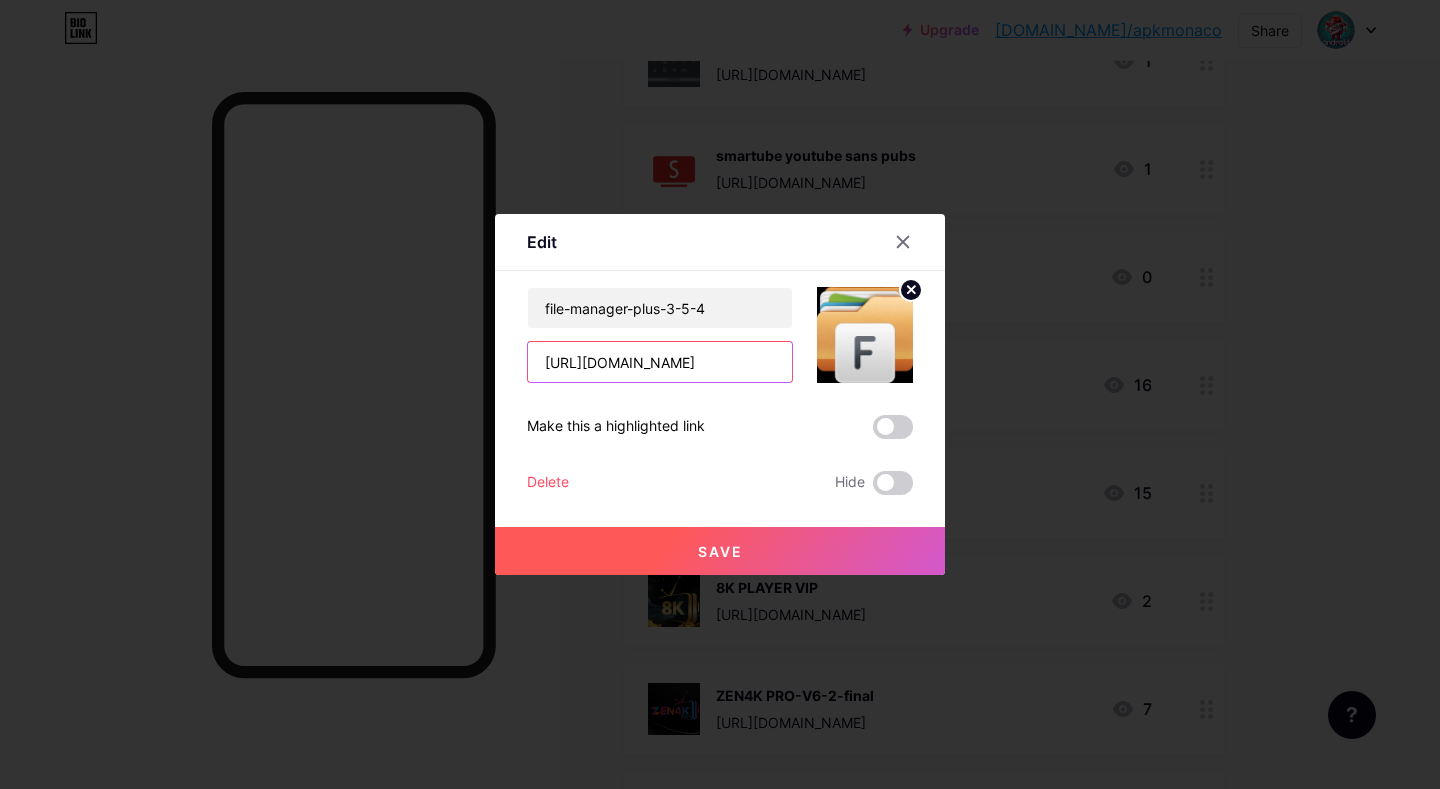 scroll, scrollTop: 0, scrollLeft: 299, axis: horizontal 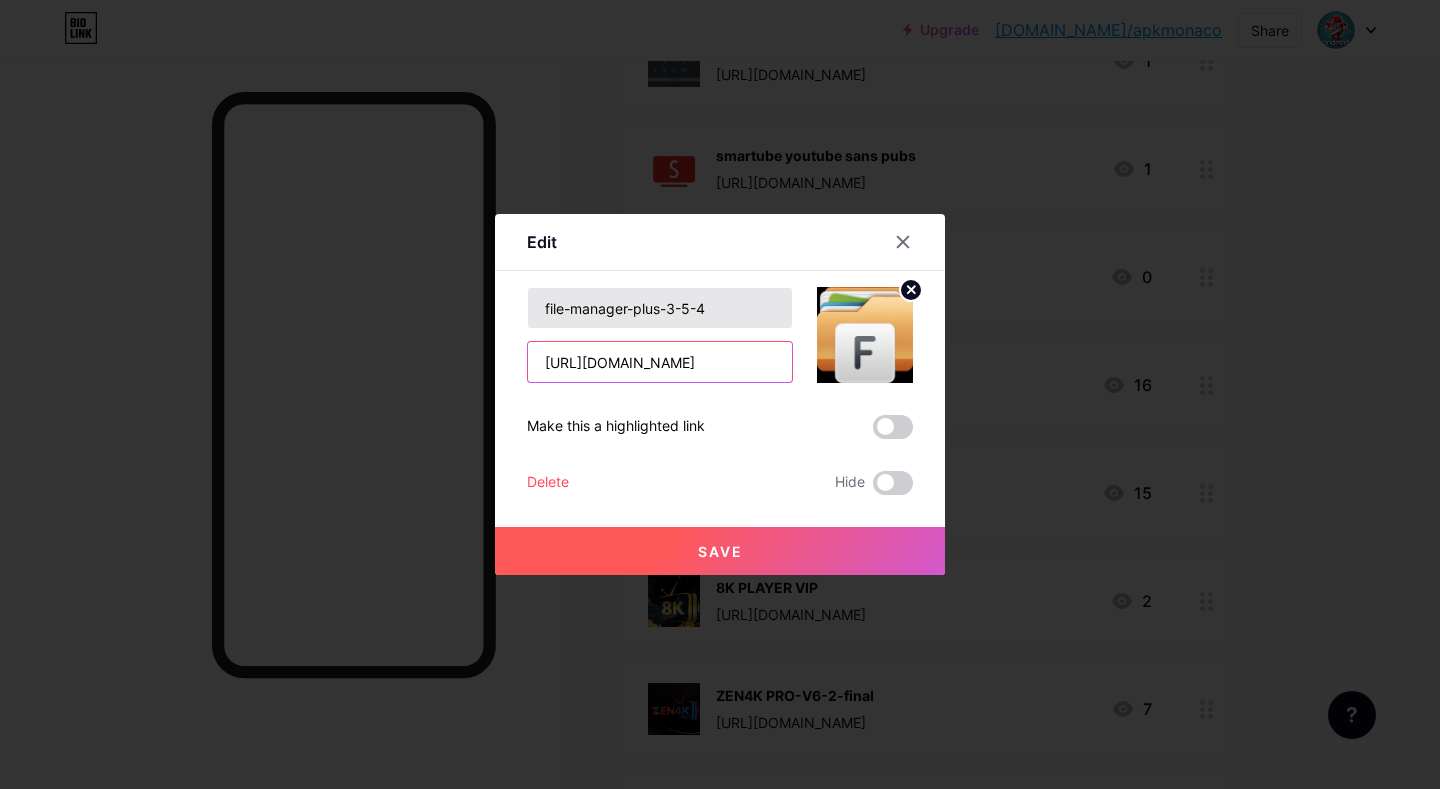 paste 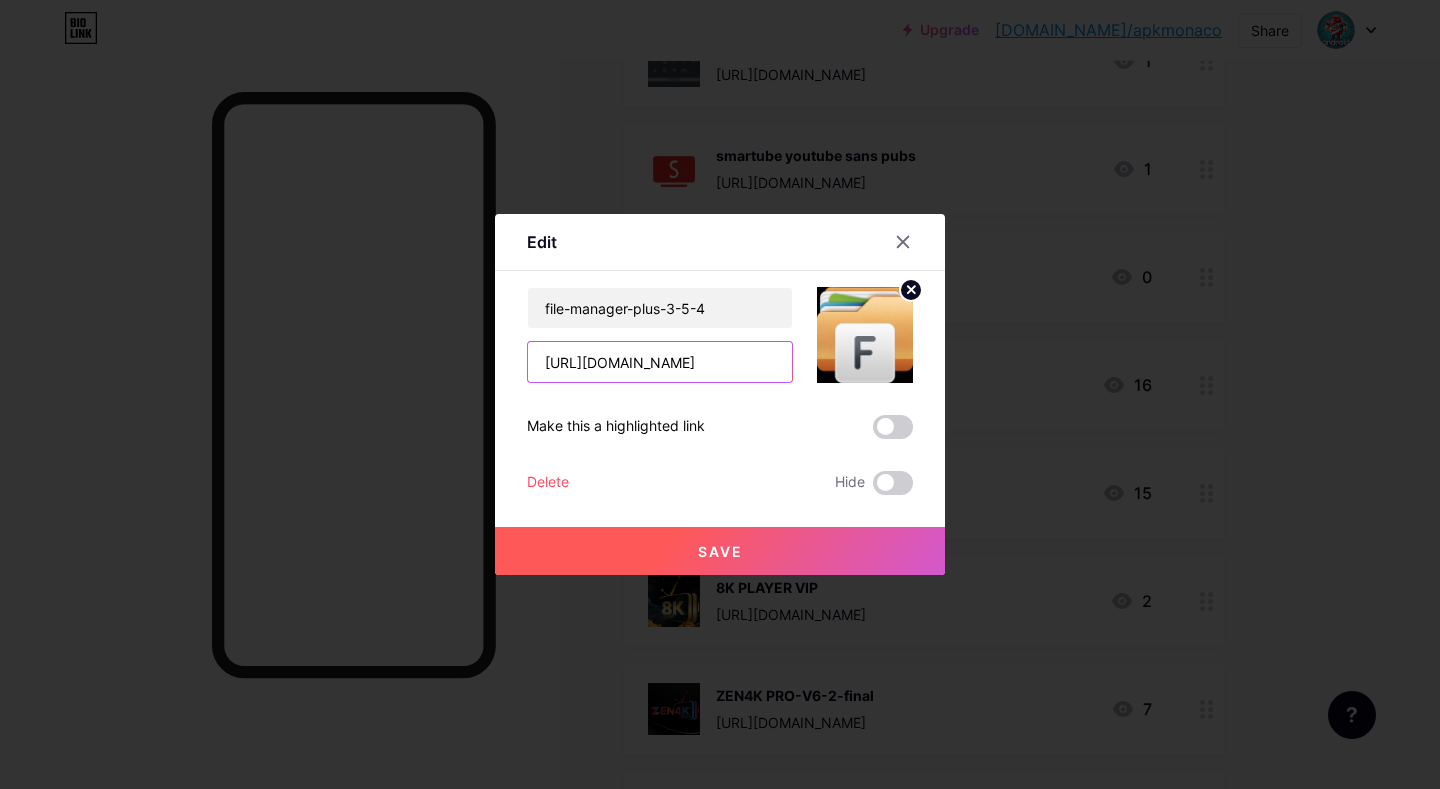 type on "[URL][DOMAIN_NAME]" 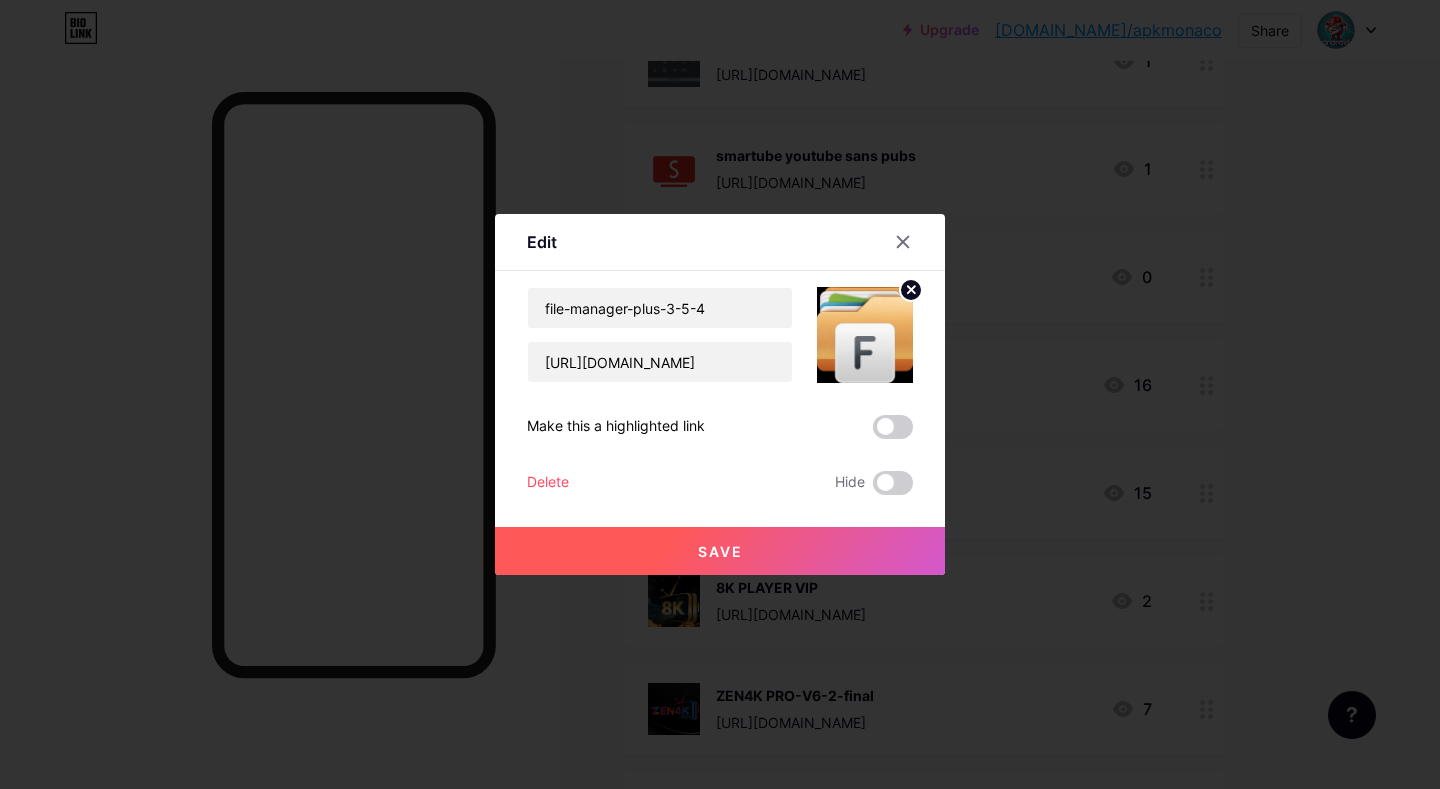 click on "Save" at bounding box center (720, 551) 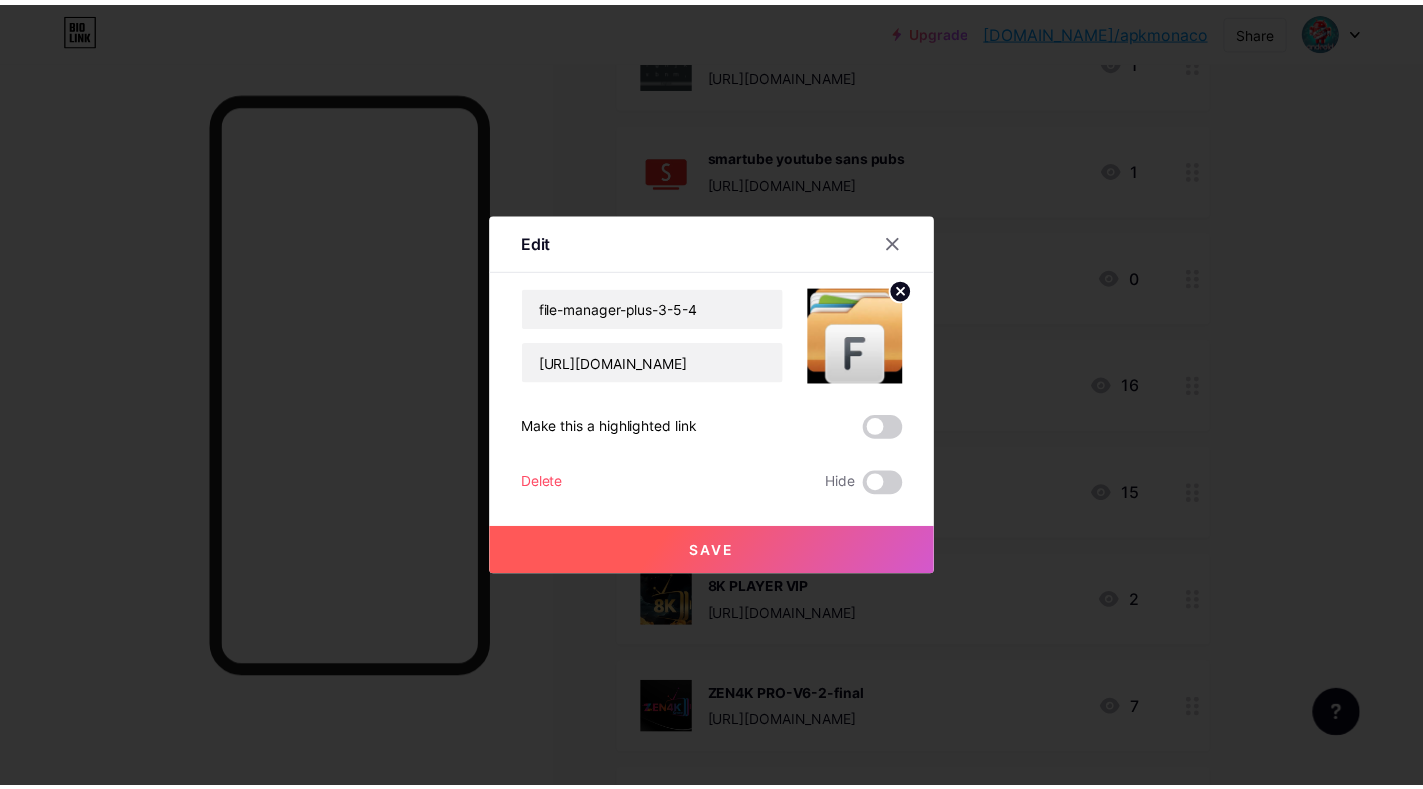 scroll, scrollTop: 0, scrollLeft: 0, axis: both 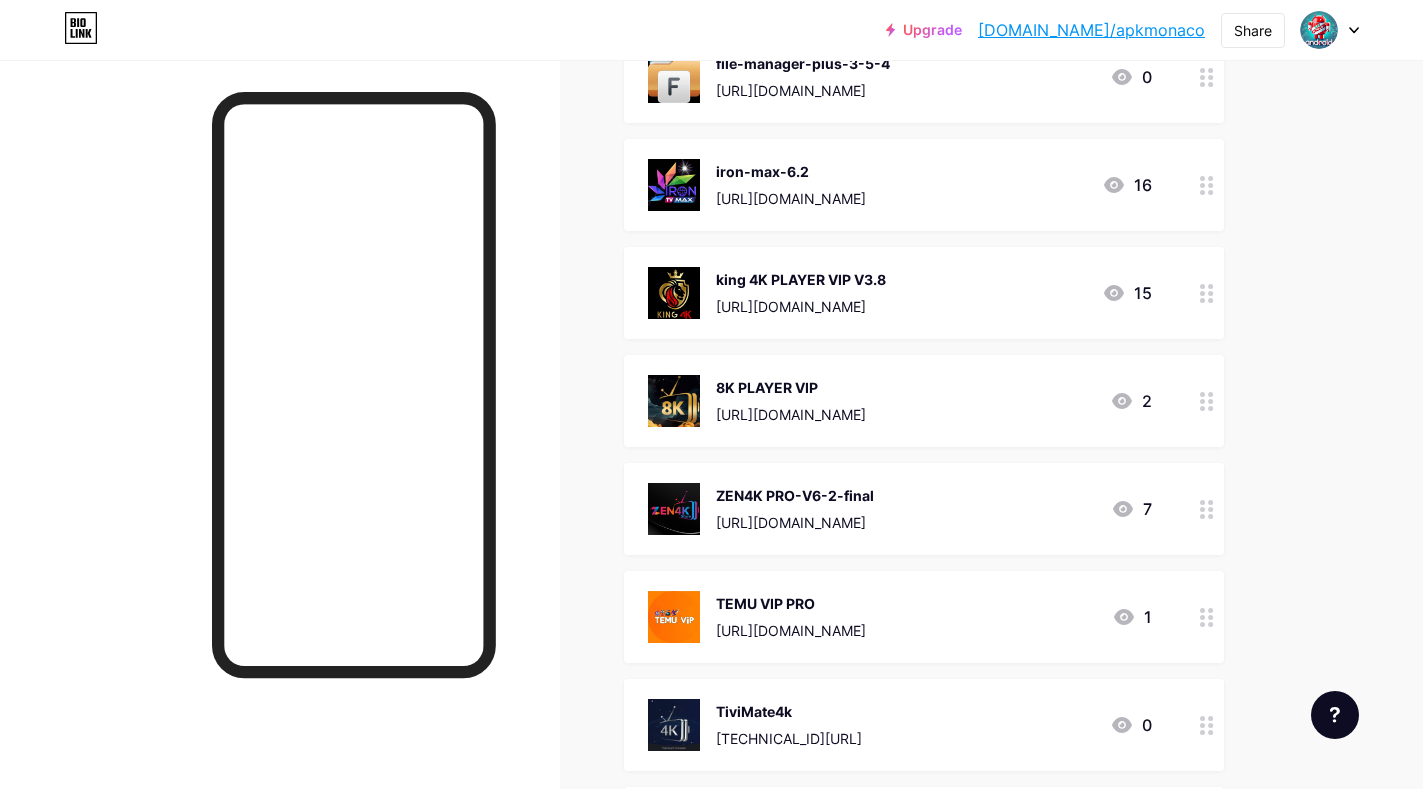 click on "[URL][DOMAIN_NAME]" at bounding box center (795, 522) 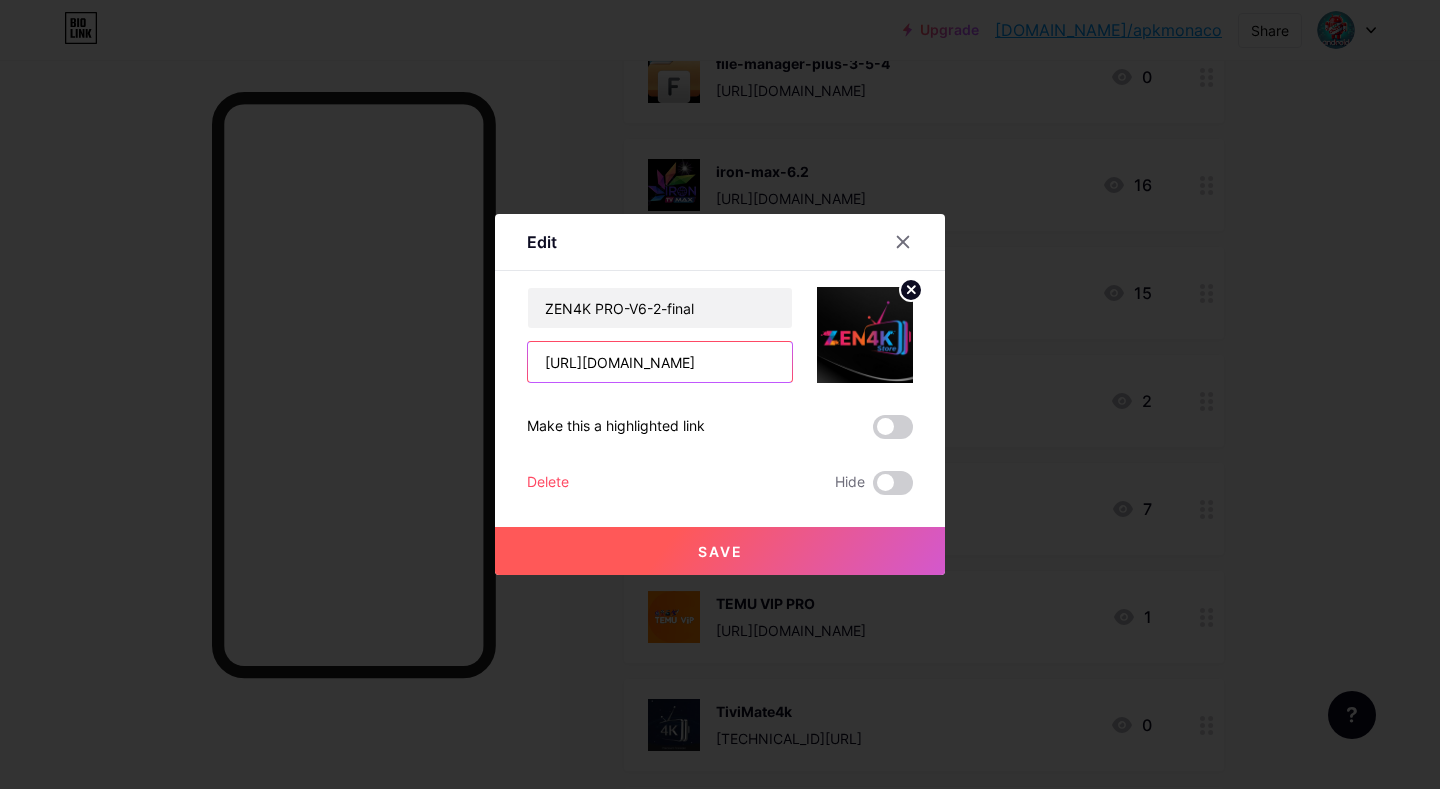 scroll, scrollTop: 0, scrollLeft: 327, axis: horizontal 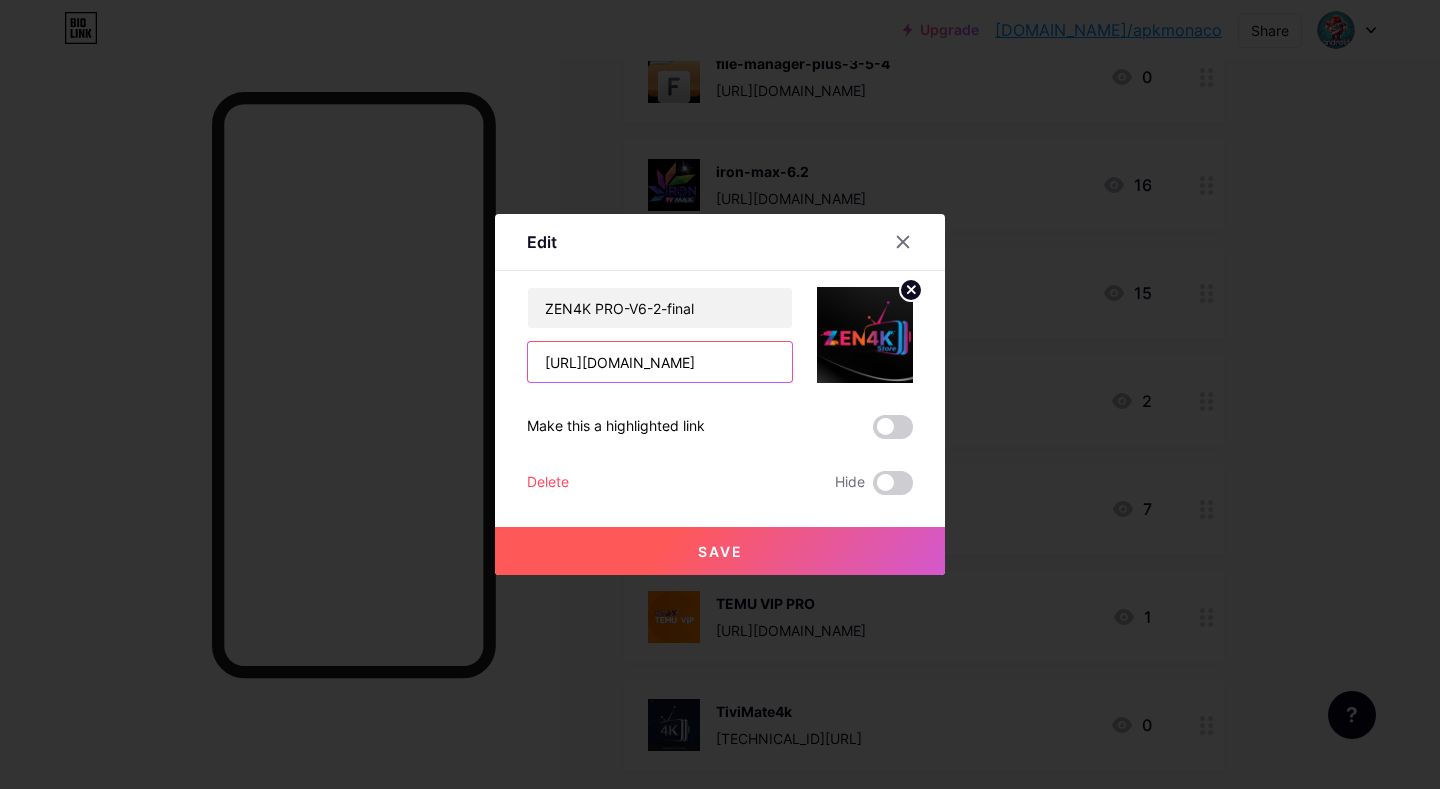 paste 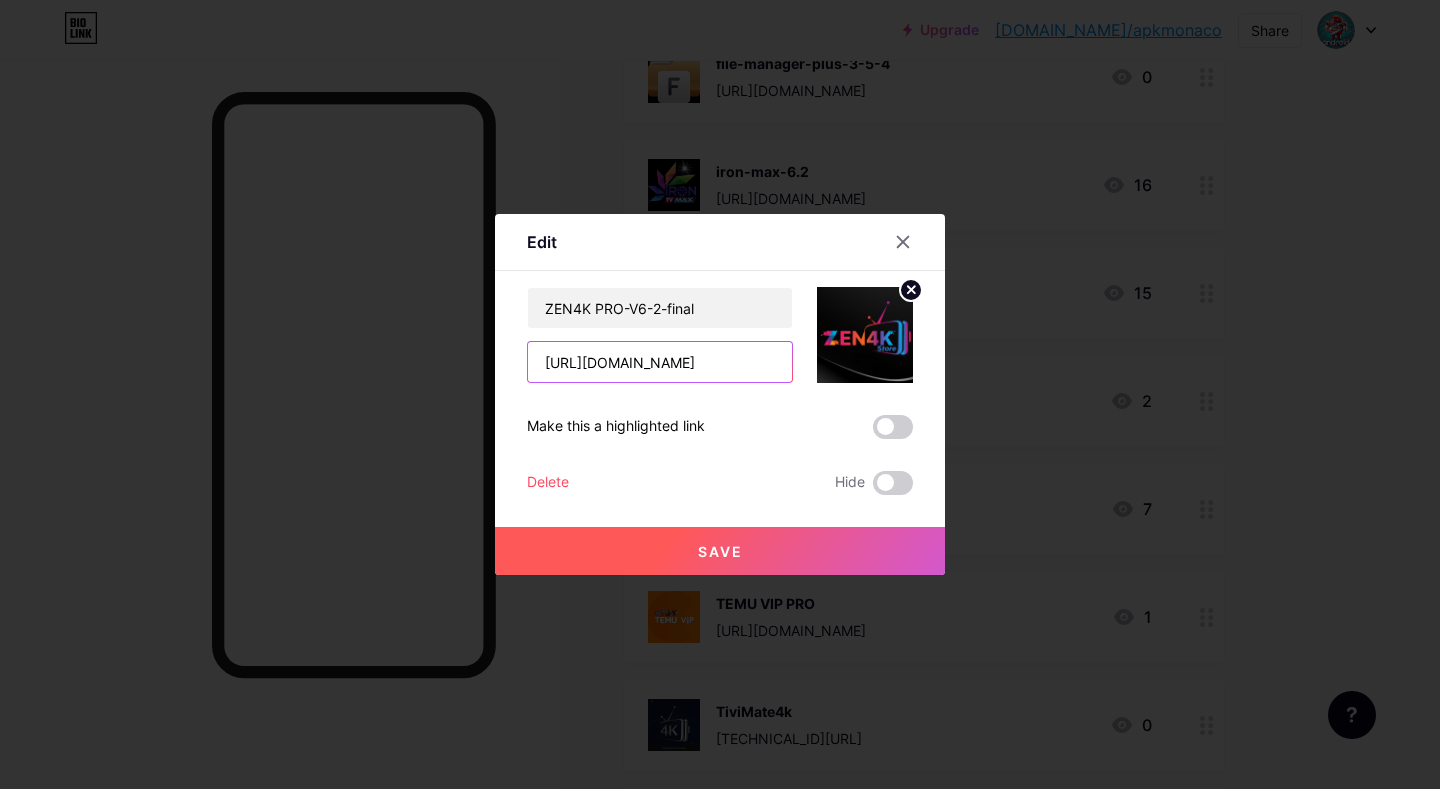 scroll, scrollTop: 0, scrollLeft: 287, axis: horizontal 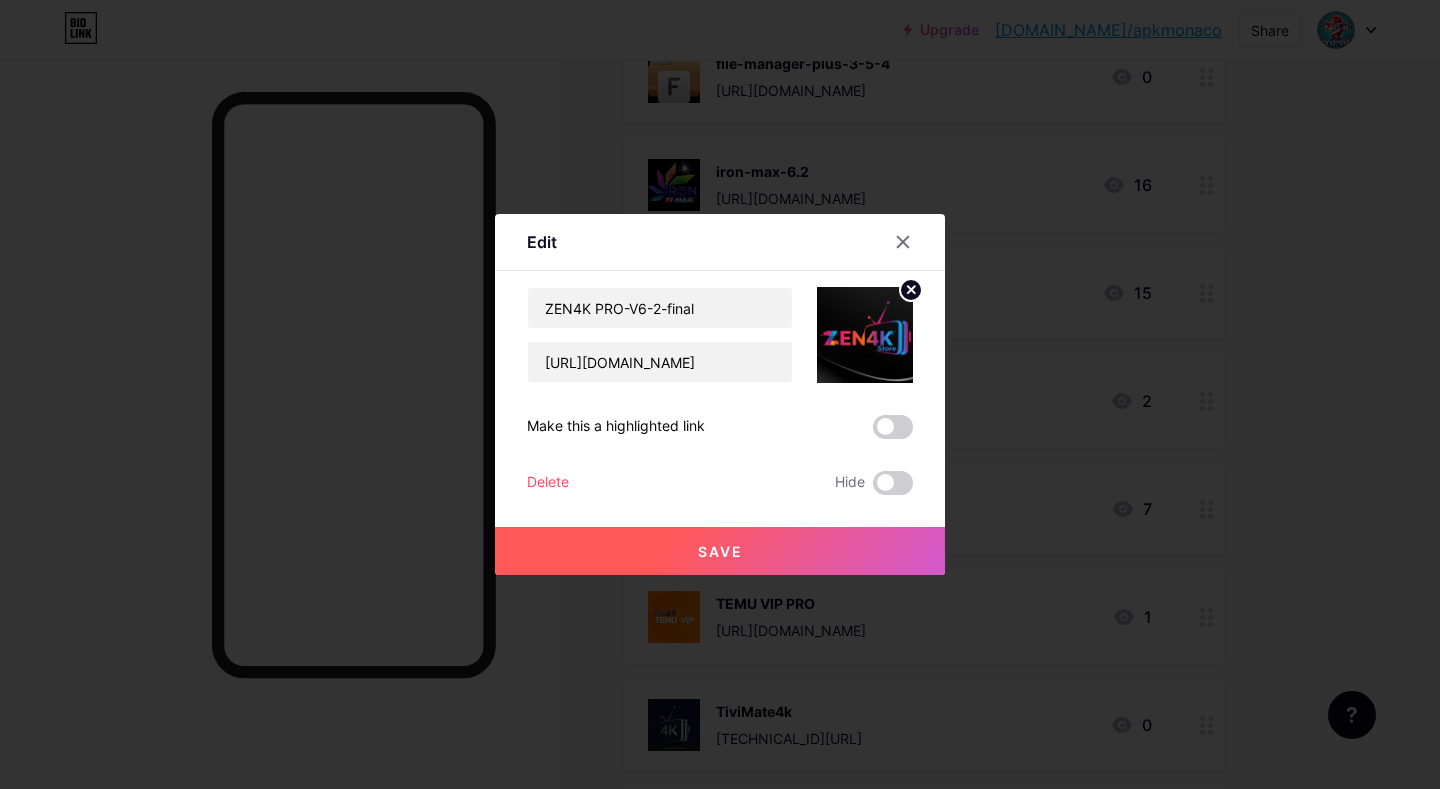 click on "Save" at bounding box center (720, 551) 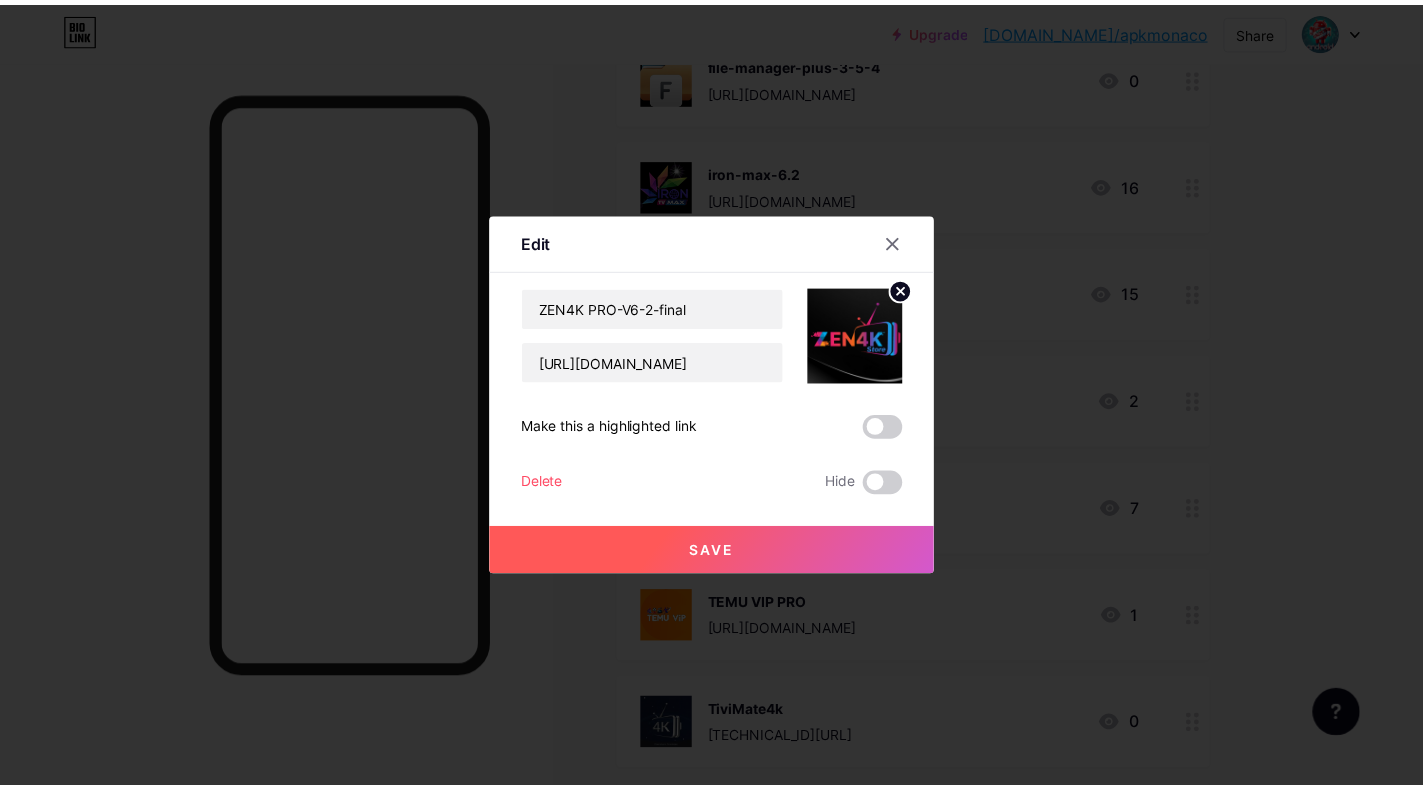 scroll, scrollTop: 0, scrollLeft: 0, axis: both 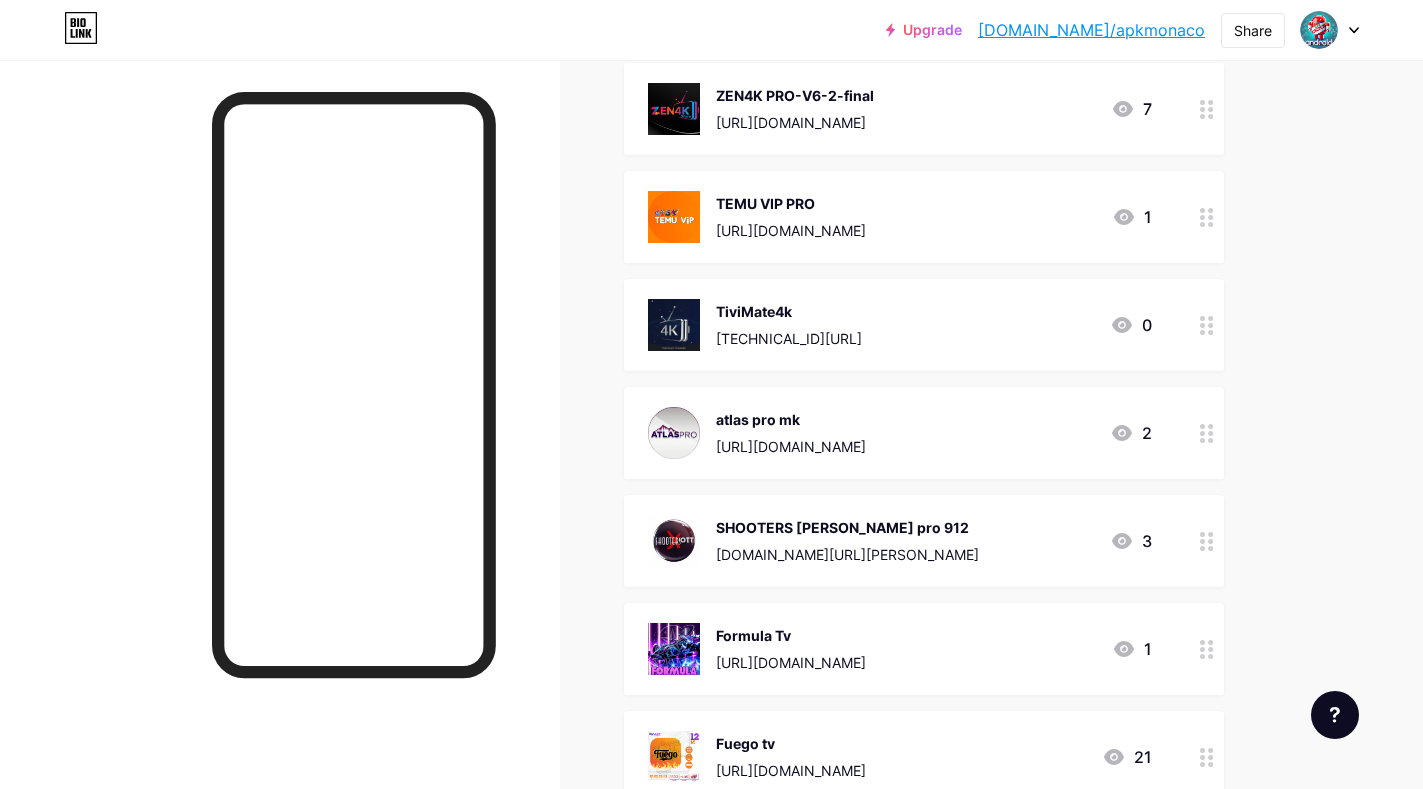 click on "[URL][DOMAIN_NAME]" at bounding box center [791, 446] 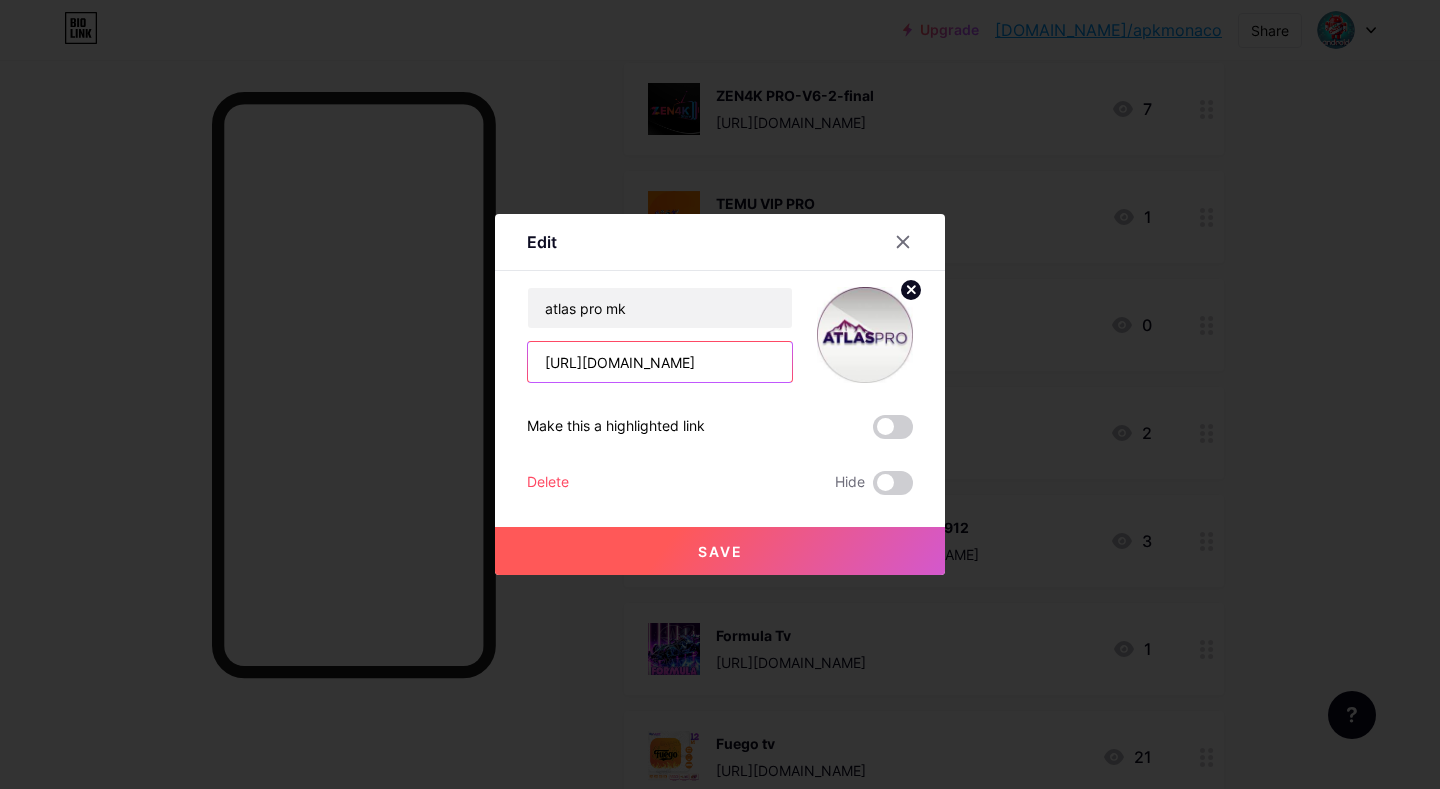 scroll, scrollTop: 0, scrollLeft: 314, axis: horizontal 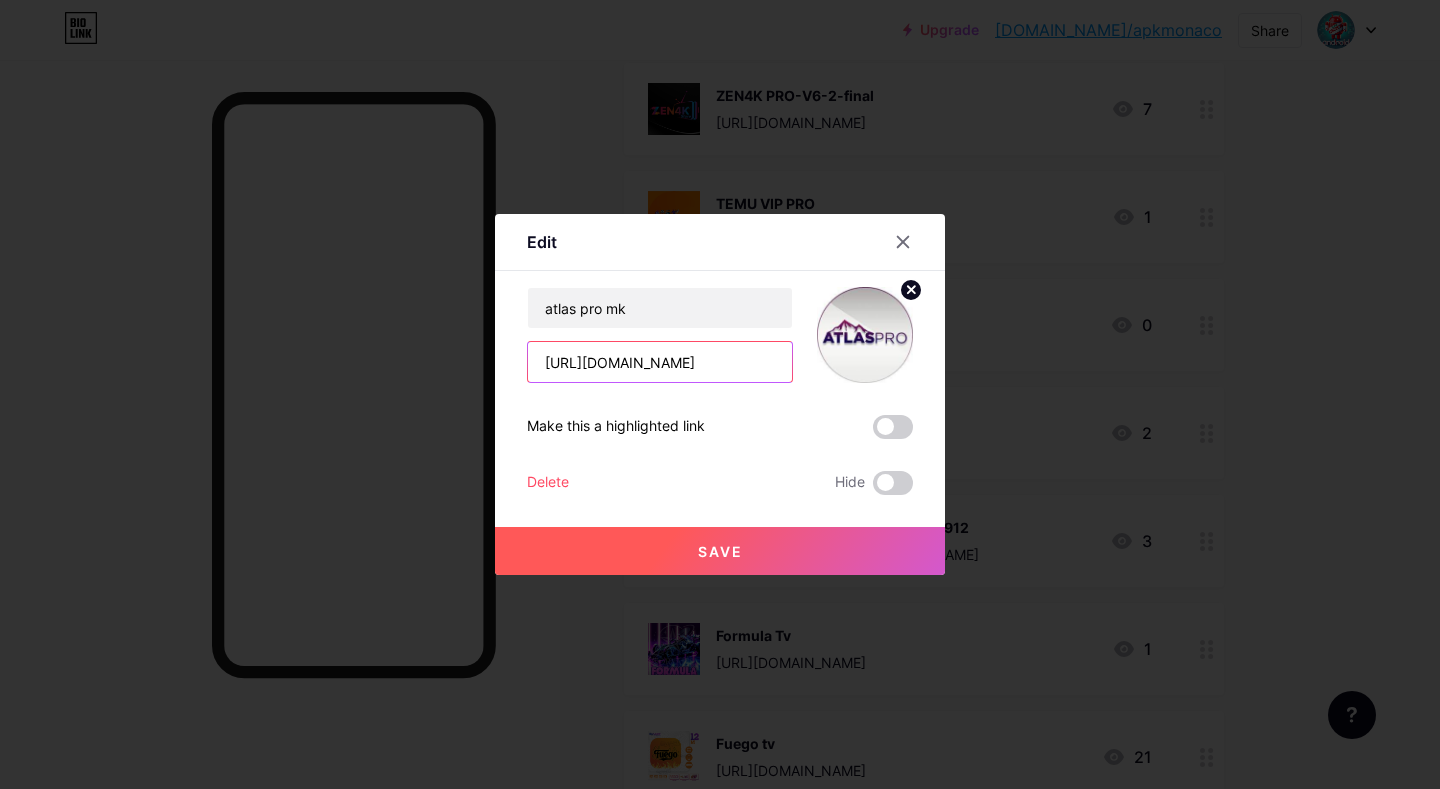 paste 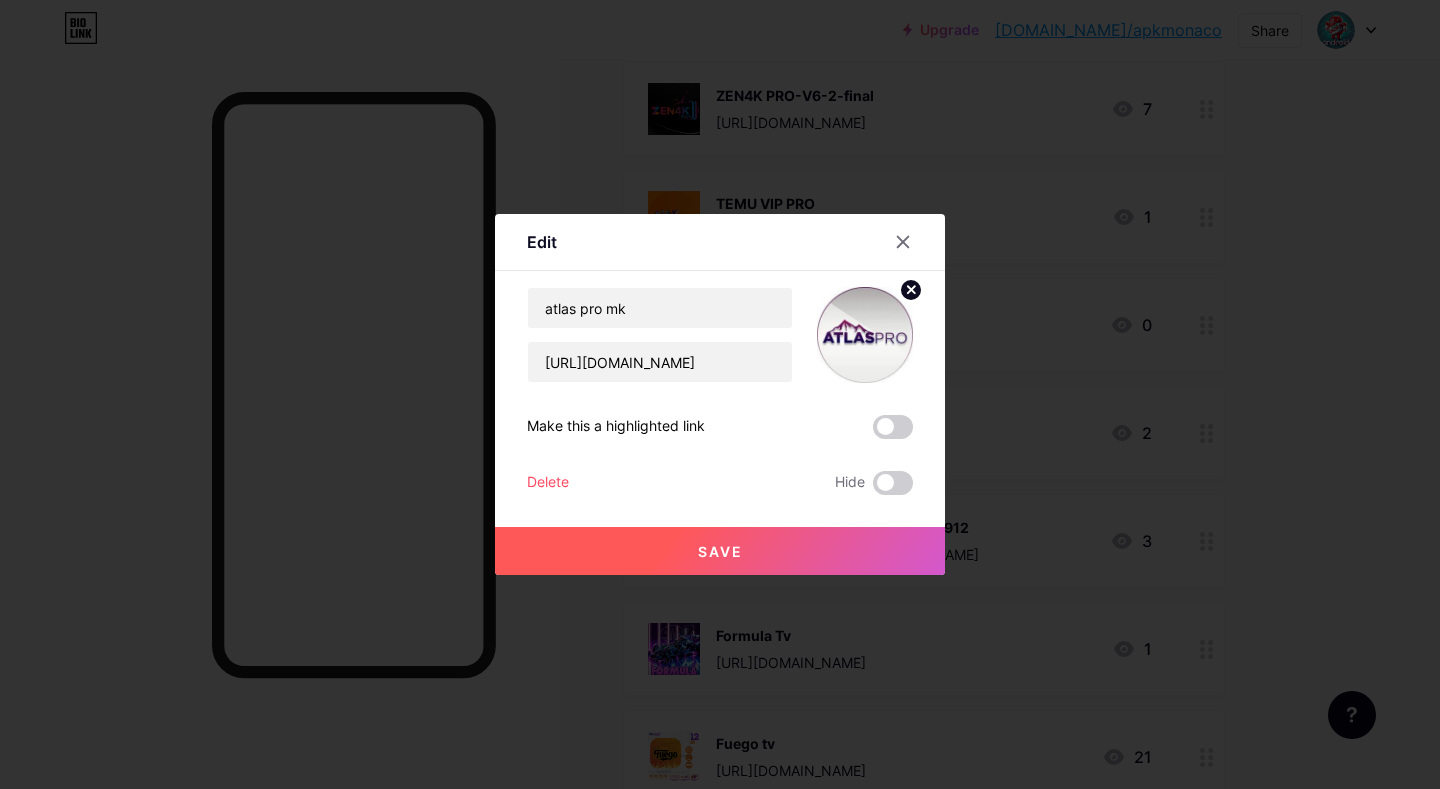 click on "Save" at bounding box center [720, 551] 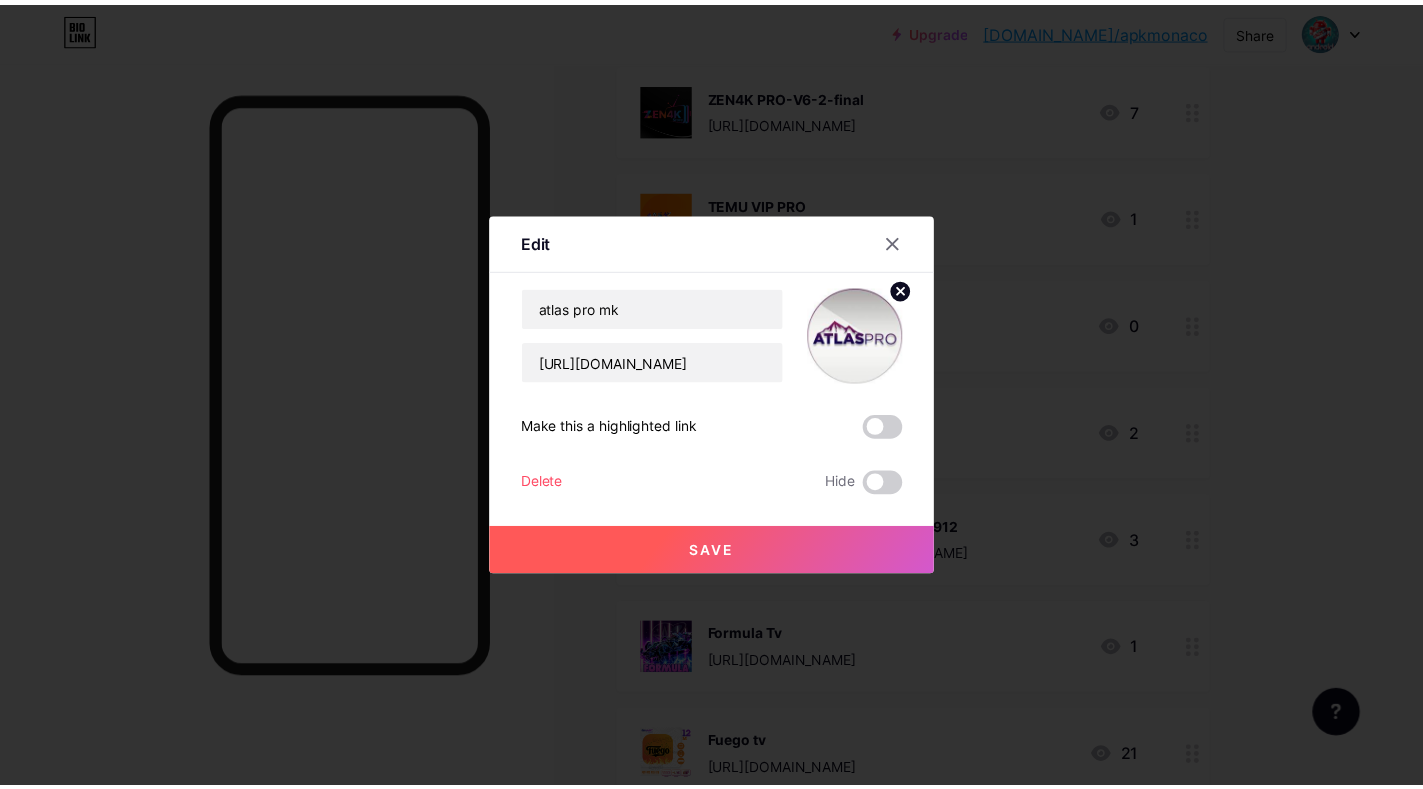 scroll, scrollTop: 0, scrollLeft: 0, axis: both 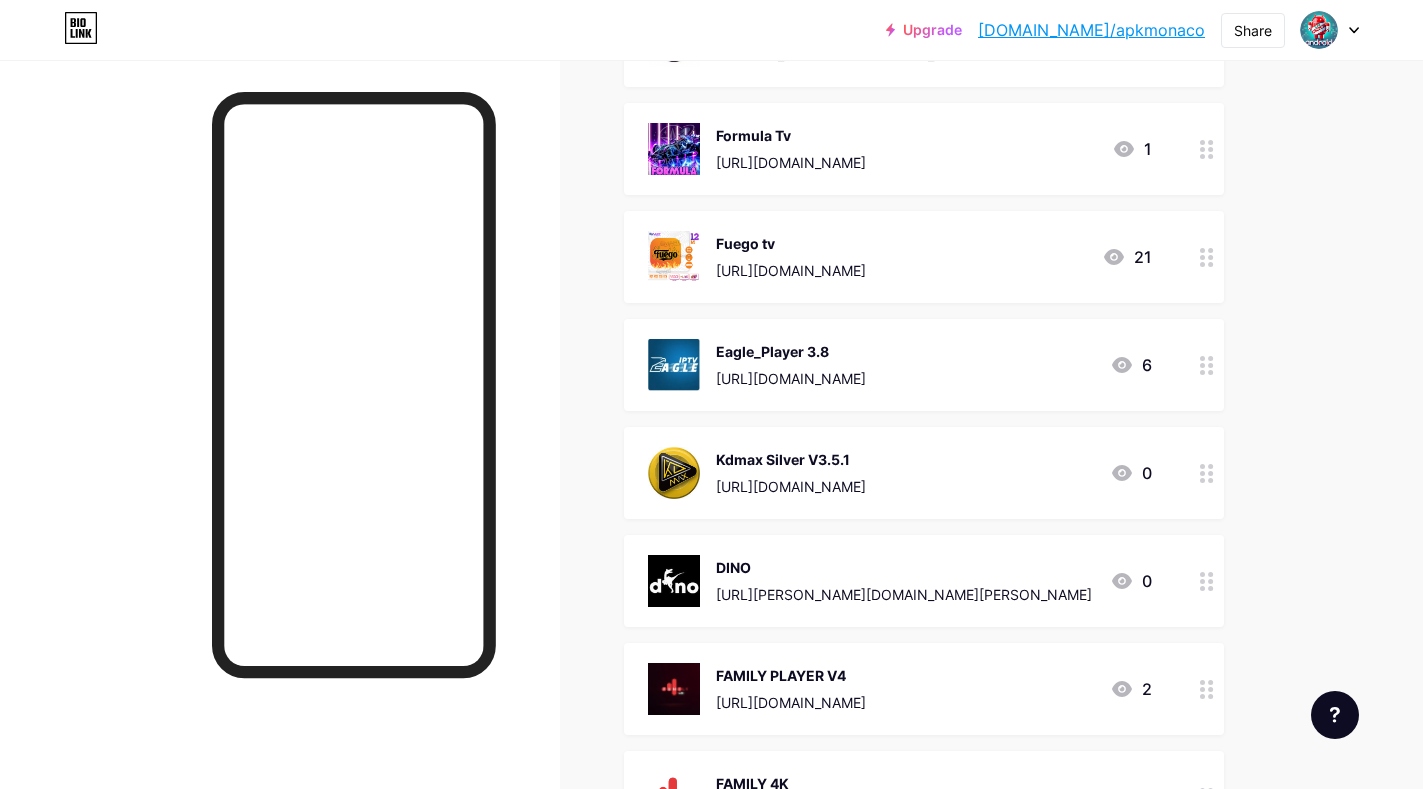 click on "[URL][DOMAIN_NAME]" at bounding box center (791, 378) 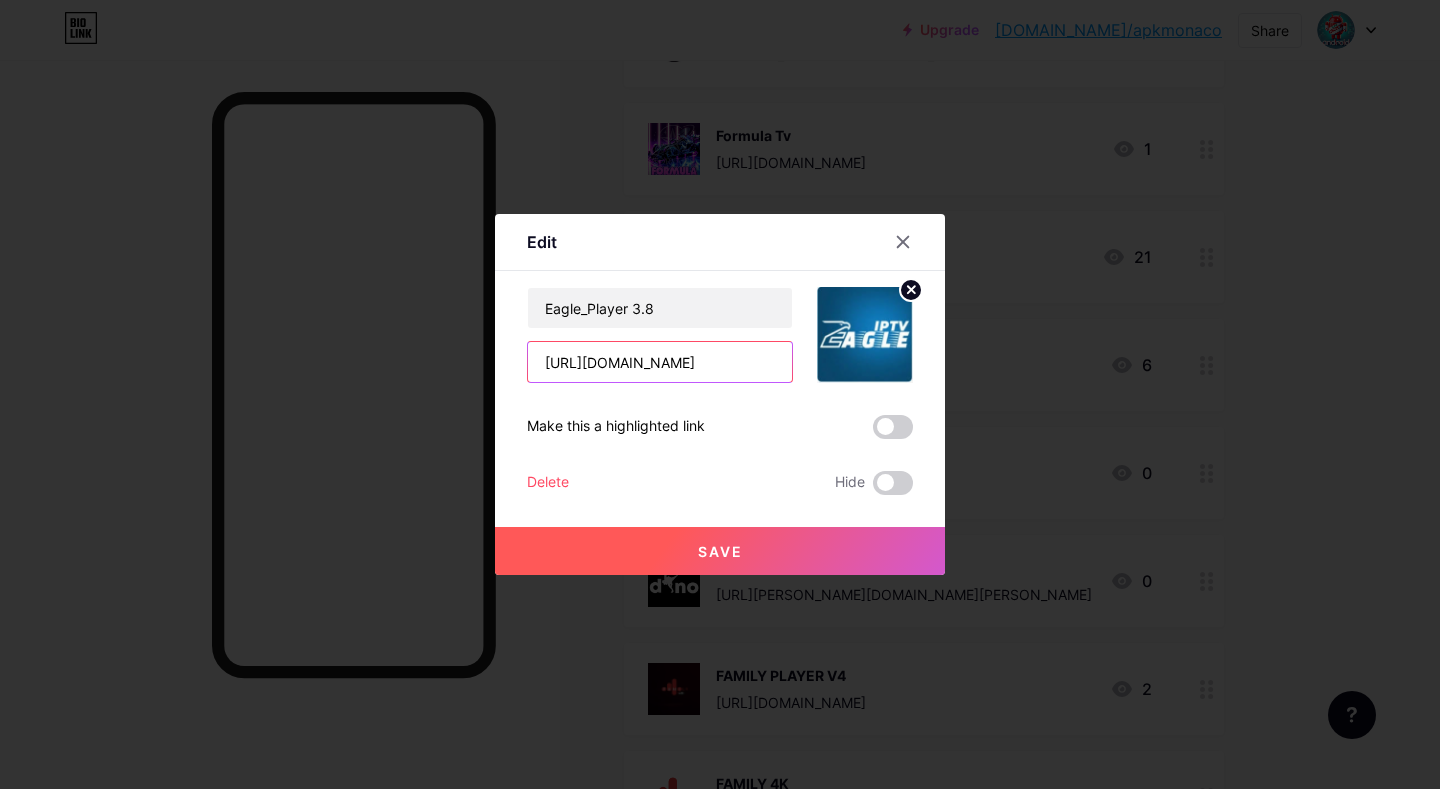 scroll, scrollTop: 0, scrollLeft: 312, axis: horizontal 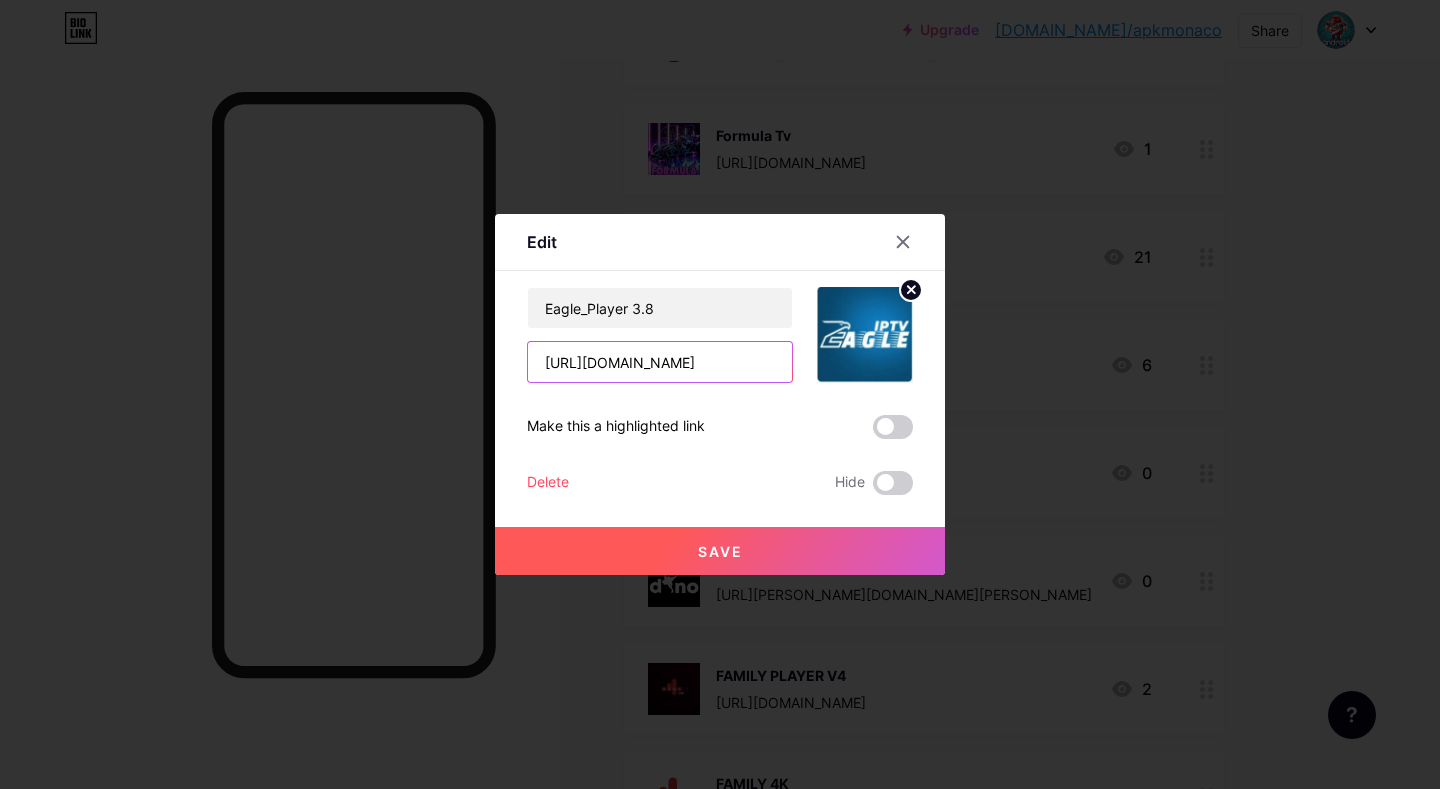 paste 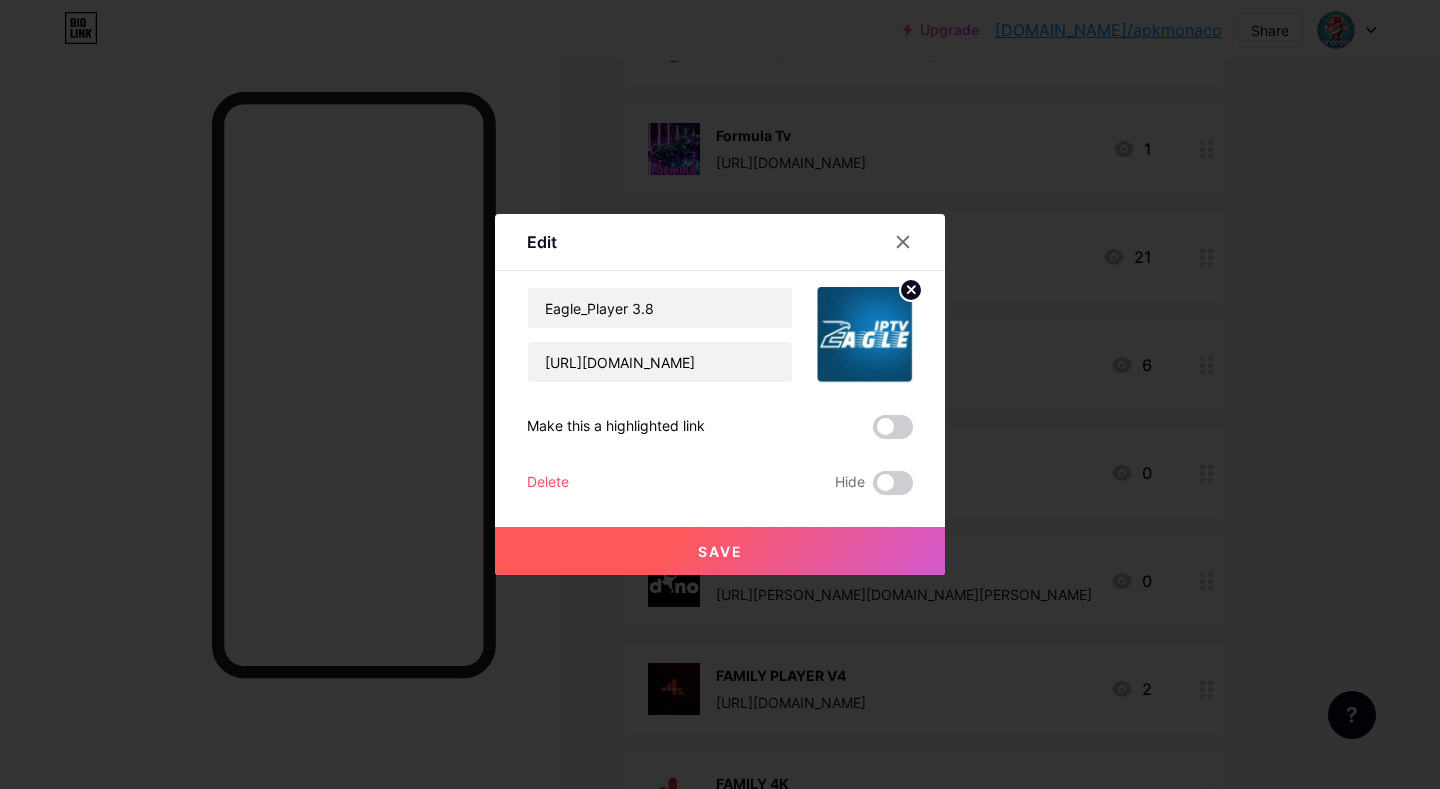 click on "Save" at bounding box center [720, 551] 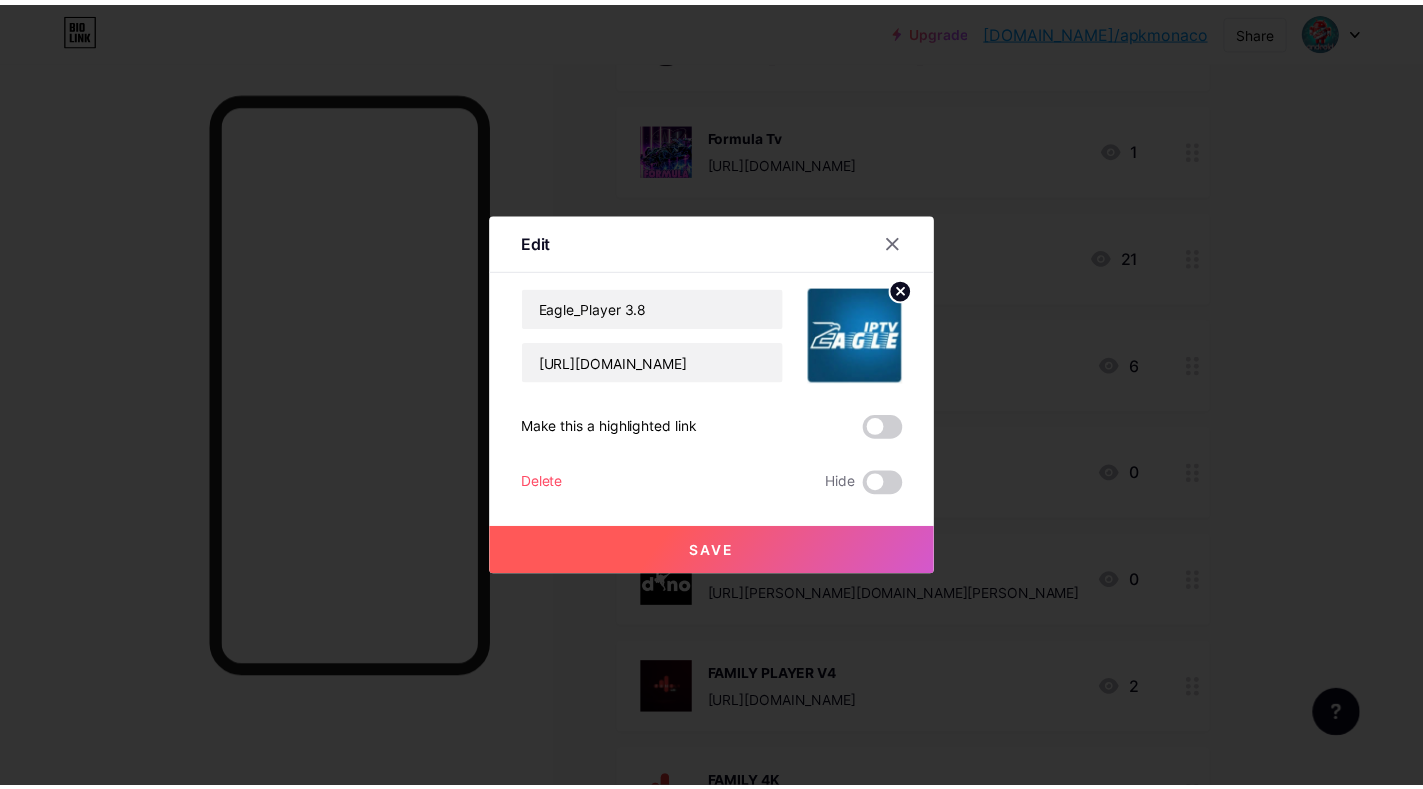 scroll, scrollTop: 0, scrollLeft: 0, axis: both 